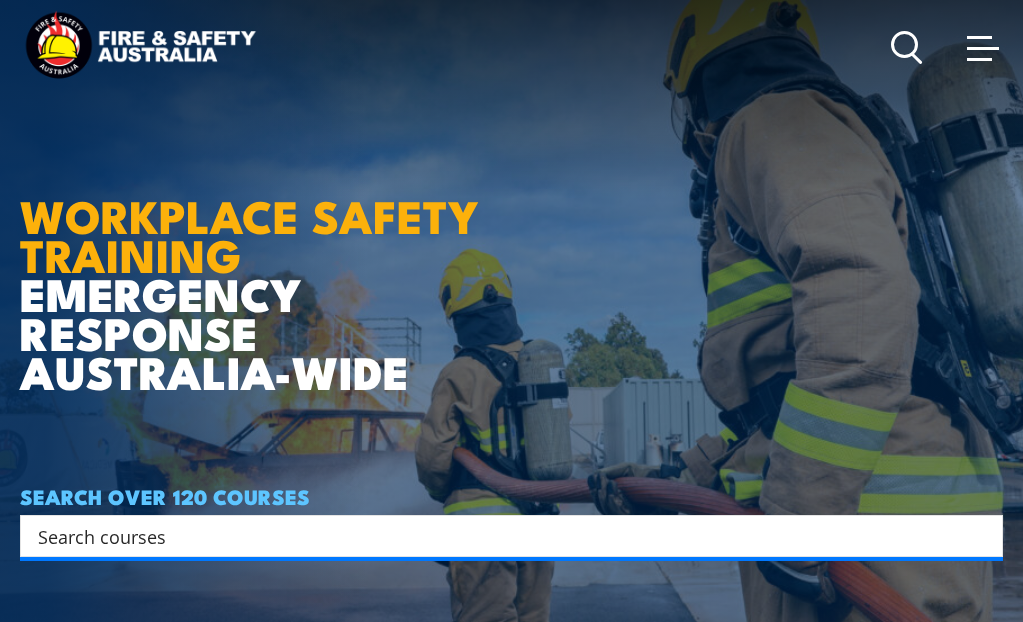 scroll, scrollTop: 0, scrollLeft: 0, axis: both 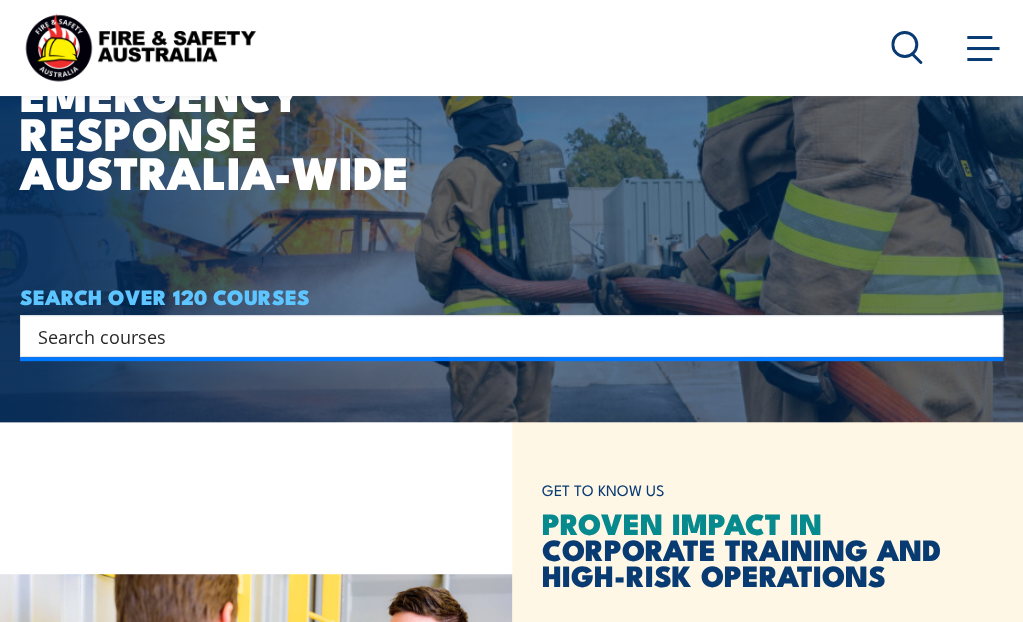 click at bounding box center [498, 336] 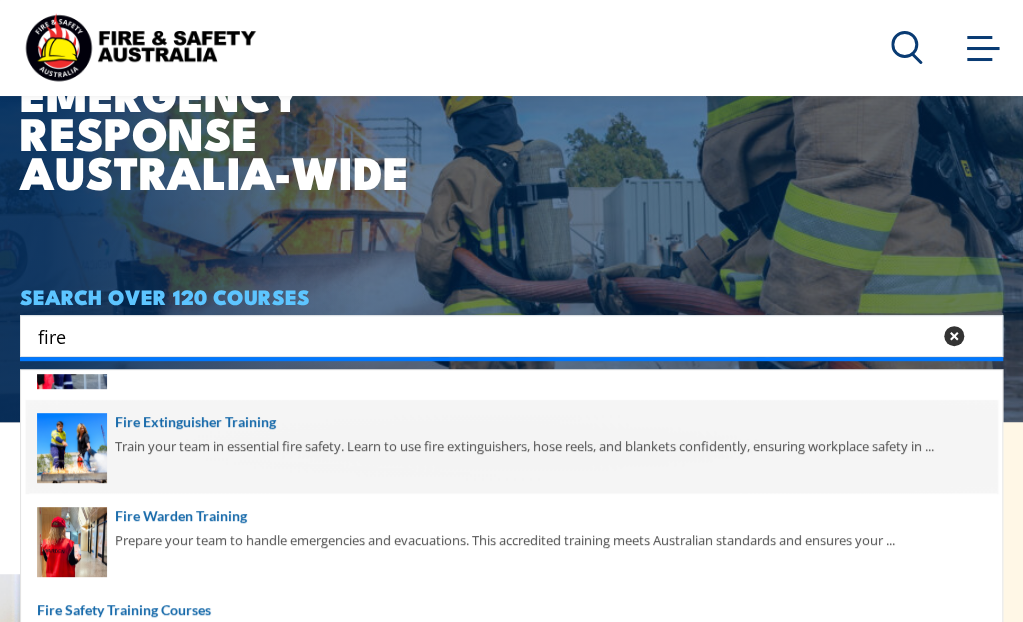 scroll, scrollTop: 500, scrollLeft: 0, axis: vertical 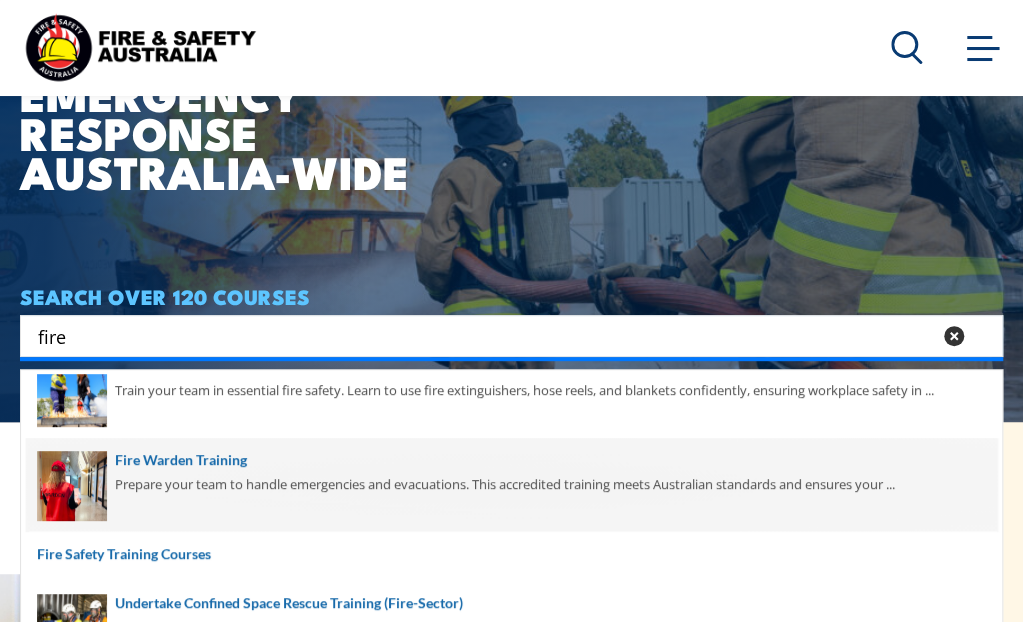 type on "fire" 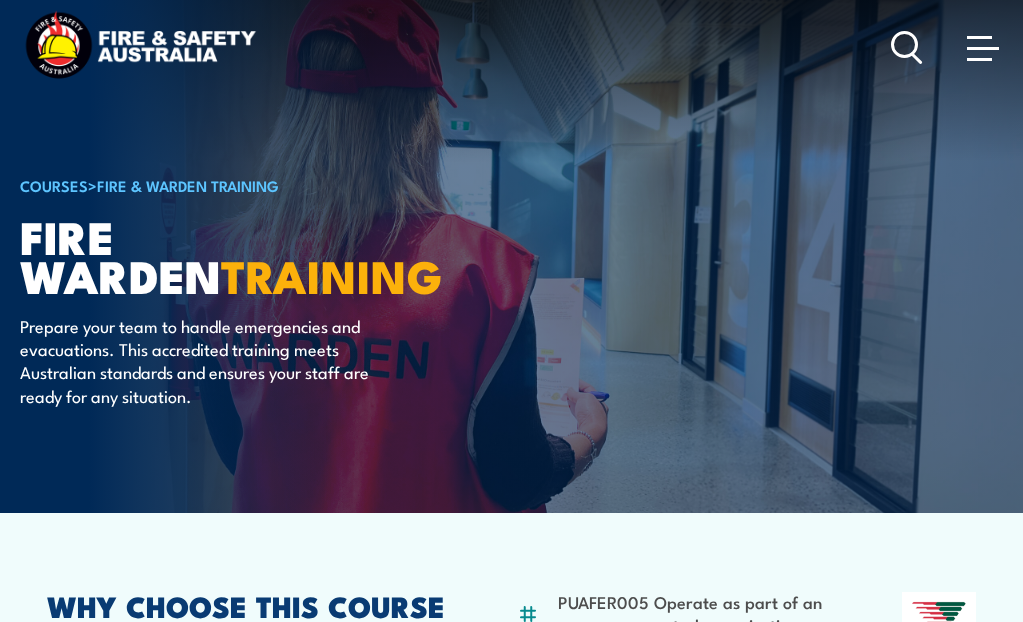 scroll, scrollTop: 0, scrollLeft: 0, axis: both 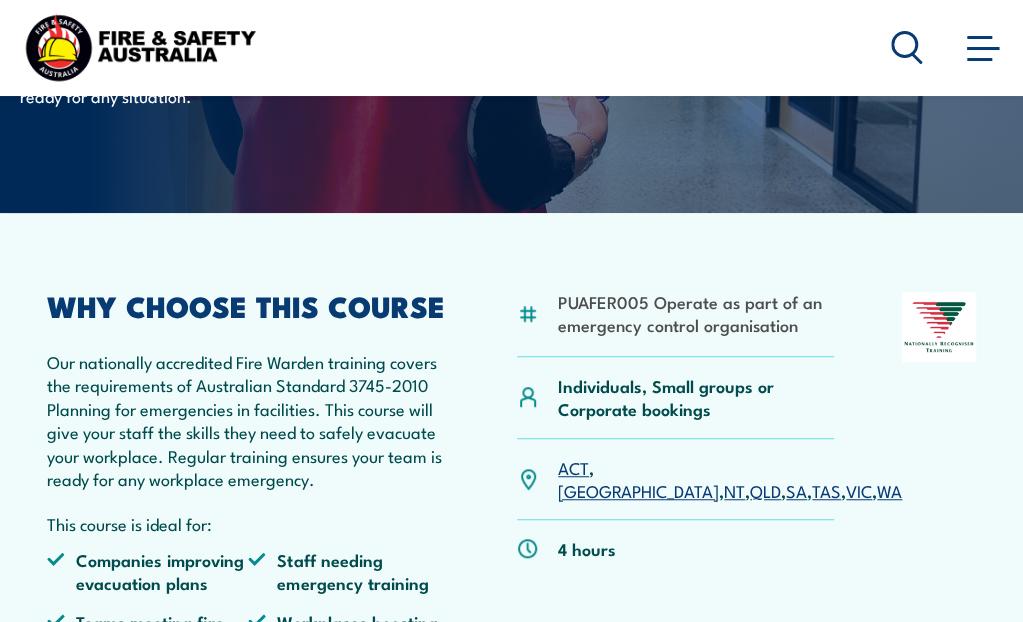 click on "VIC" at bounding box center [859, 490] 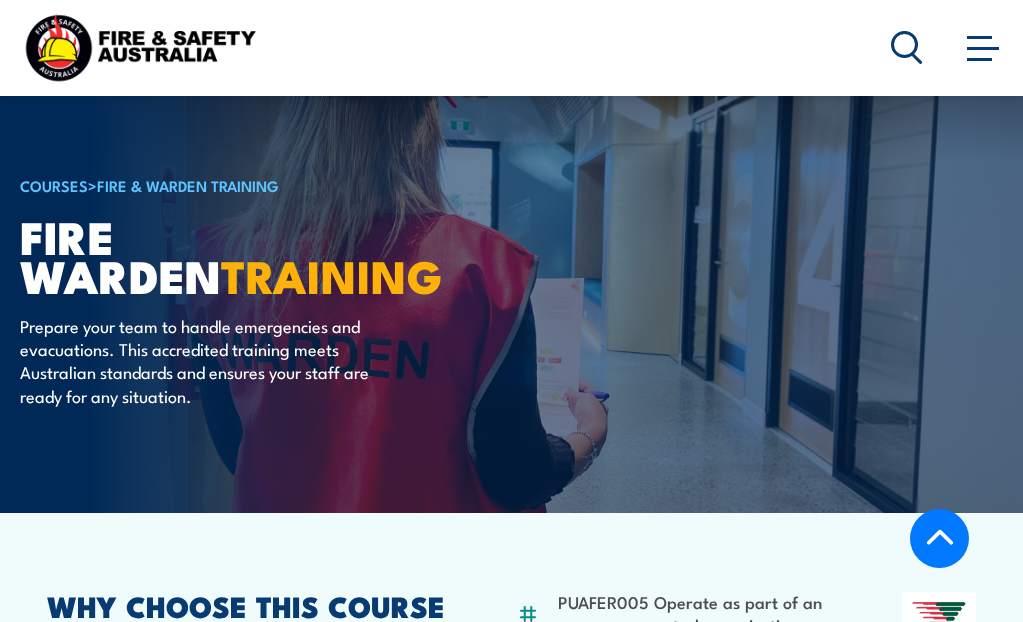 scroll, scrollTop: 3354, scrollLeft: 0, axis: vertical 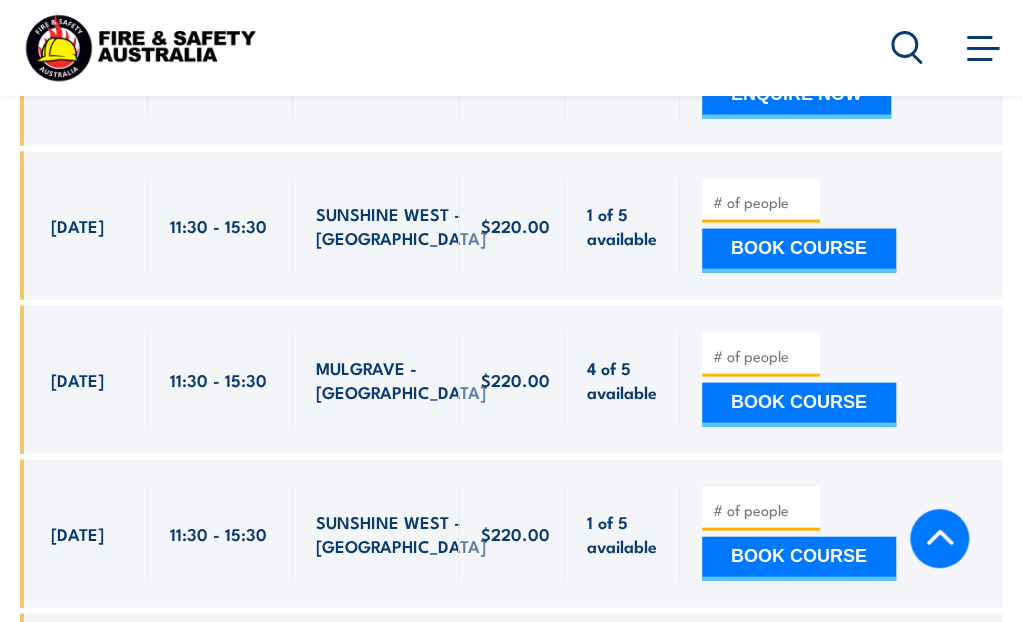 click on "BOOK COURSE" at bounding box center (799, 559) 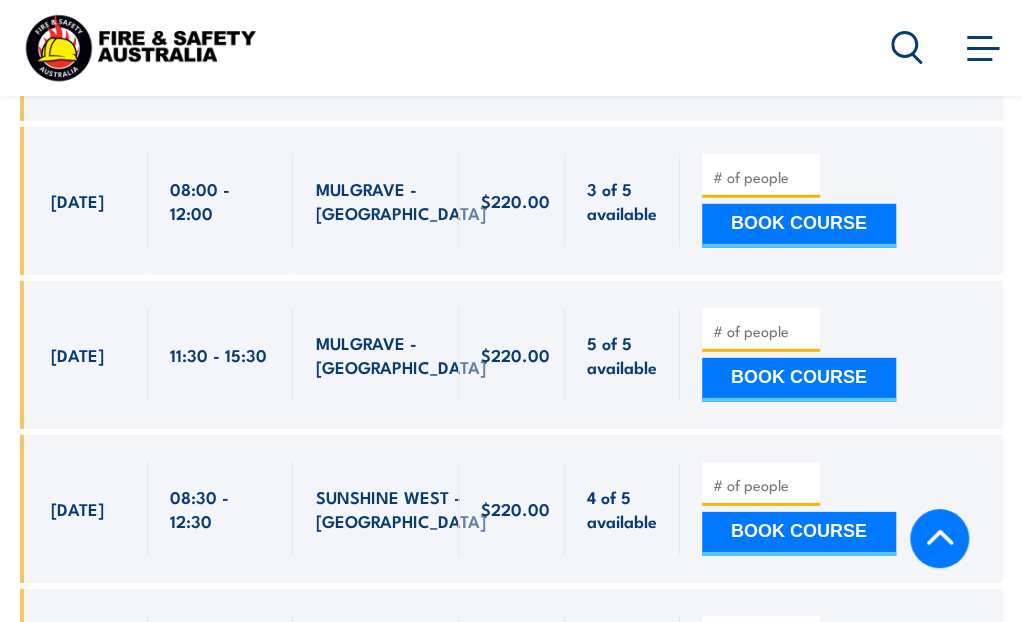 scroll, scrollTop: 5228, scrollLeft: 0, axis: vertical 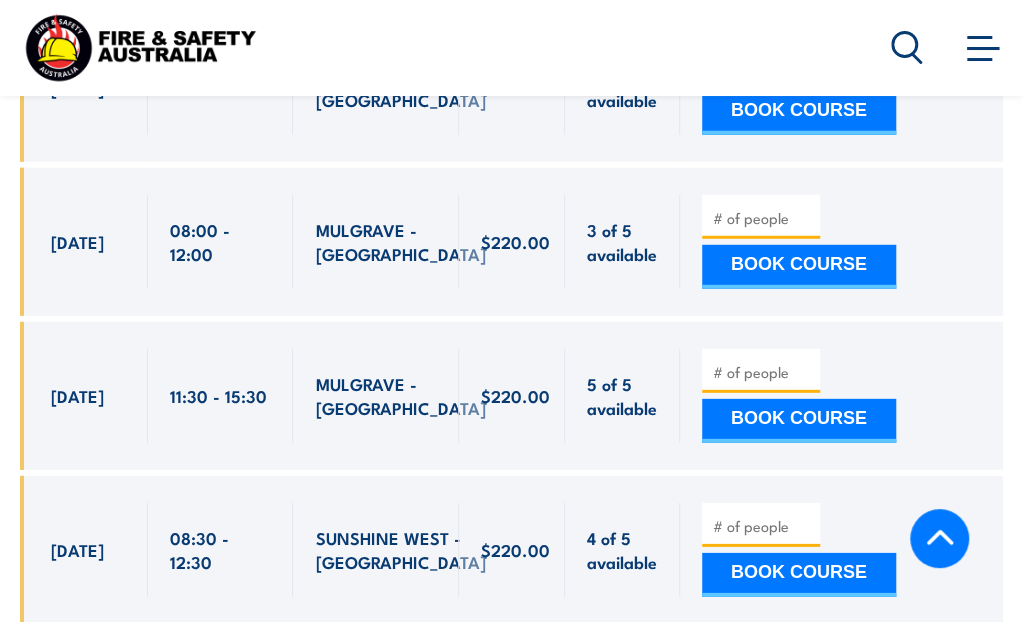 click at bounding box center (763, 526) 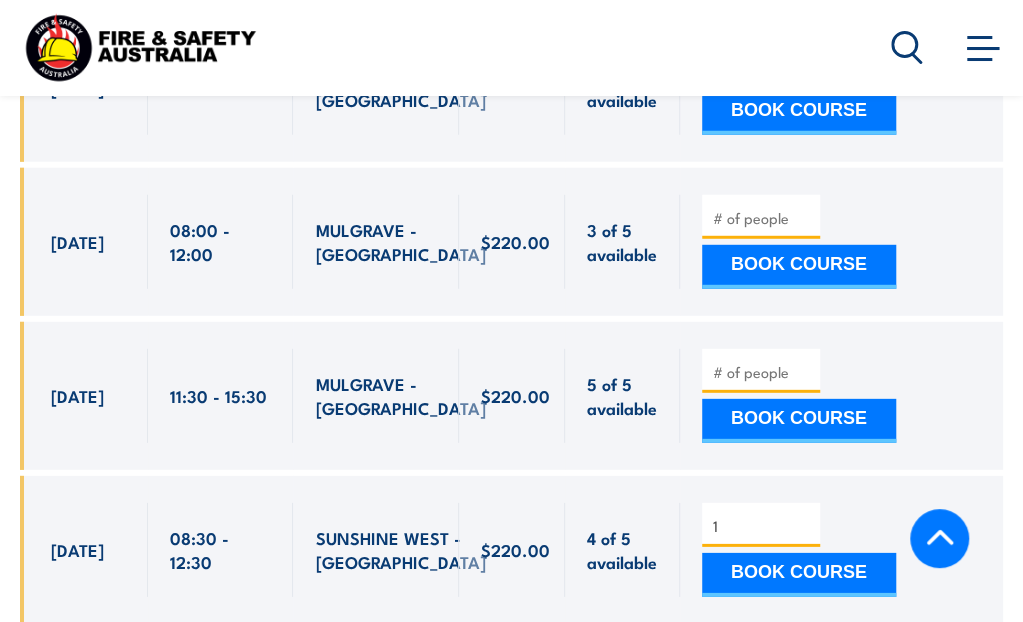 type on "1" 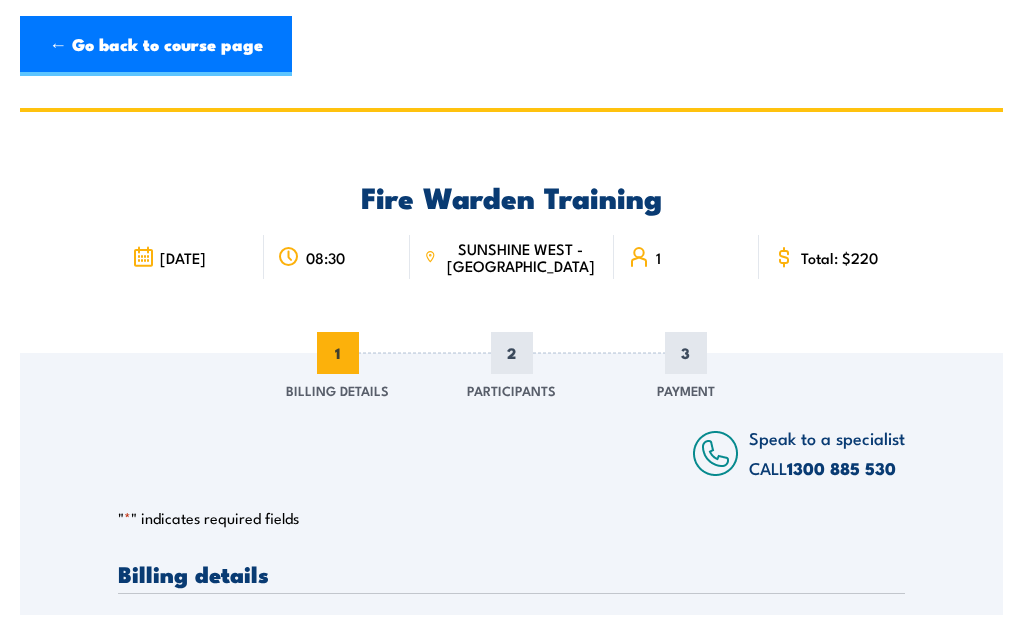 scroll, scrollTop: 0, scrollLeft: 0, axis: both 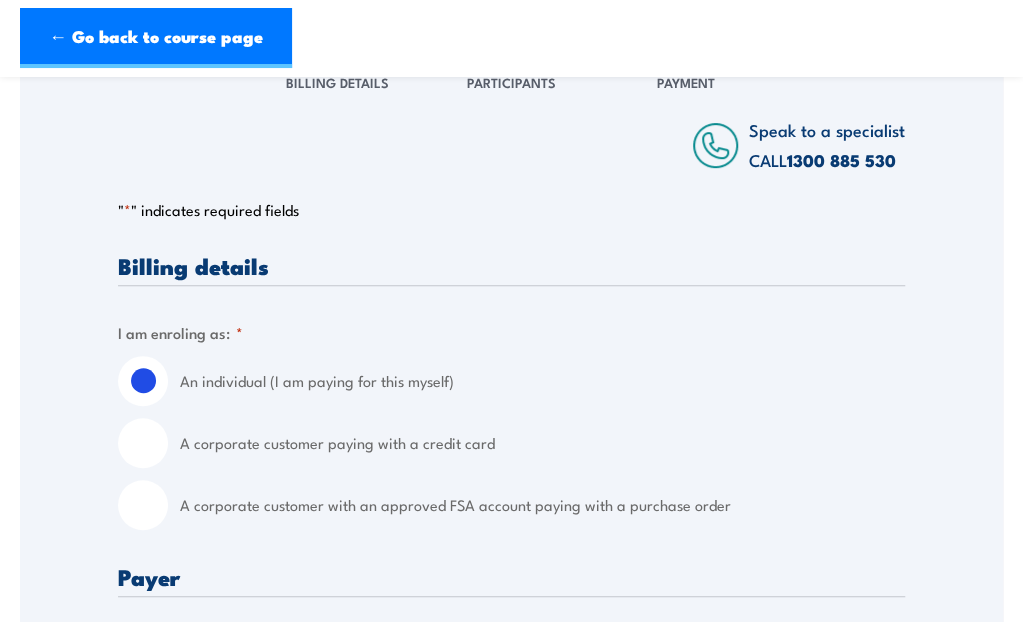 click on "A corporate customer paying with a credit card" at bounding box center [143, 443] 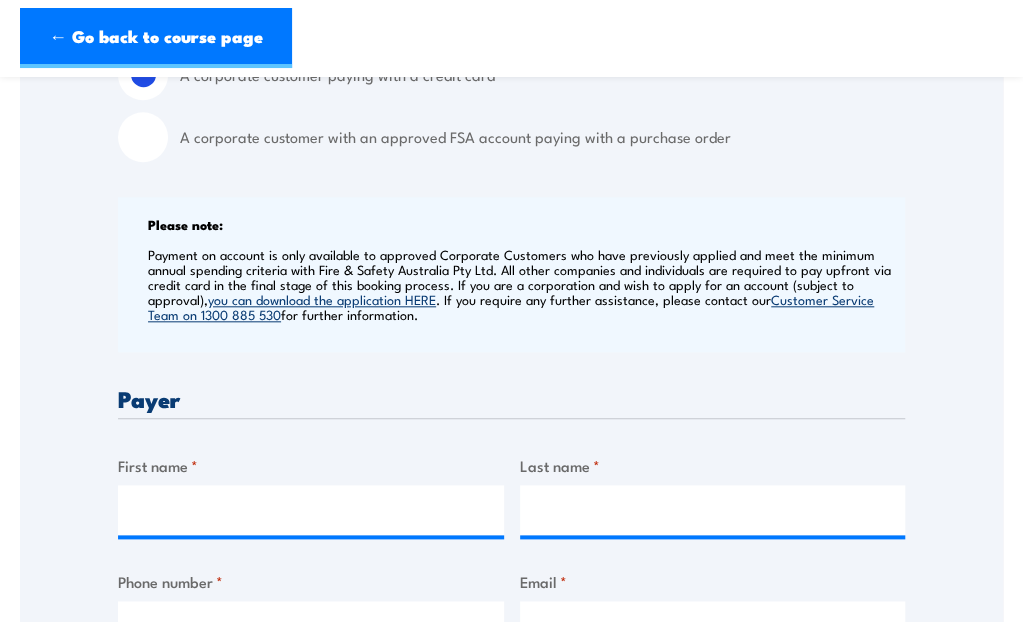 scroll, scrollTop: 700, scrollLeft: 0, axis: vertical 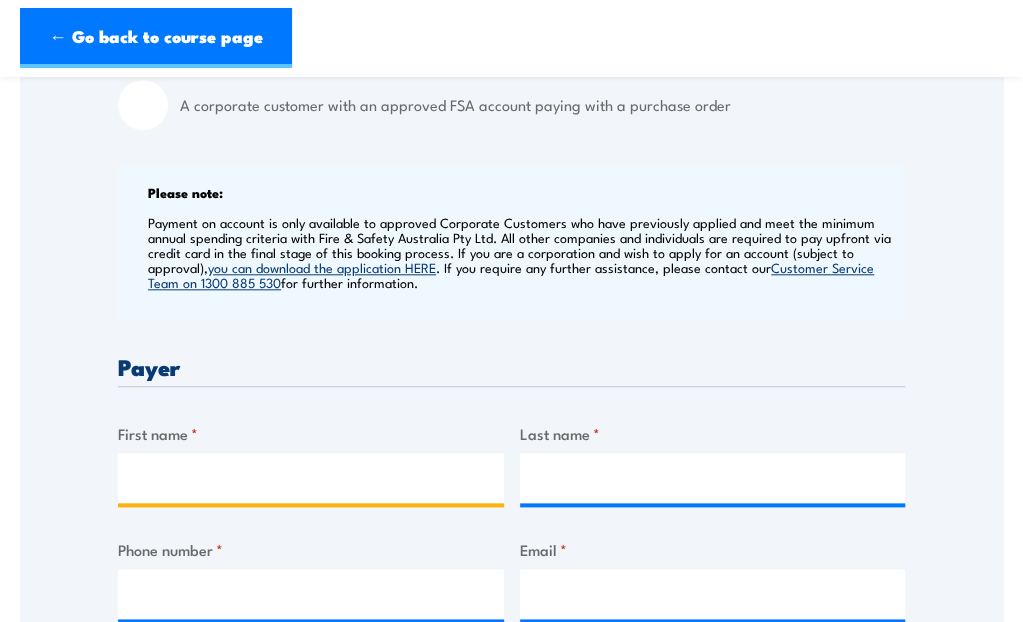 click on "First name *" at bounding box center (311, 478) 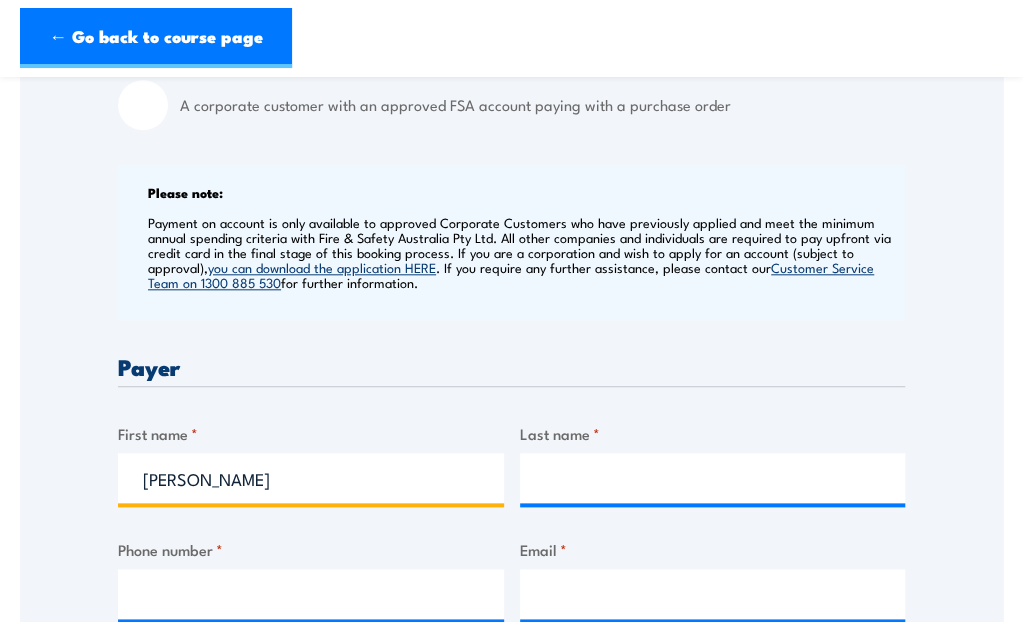 type on "Nicole" 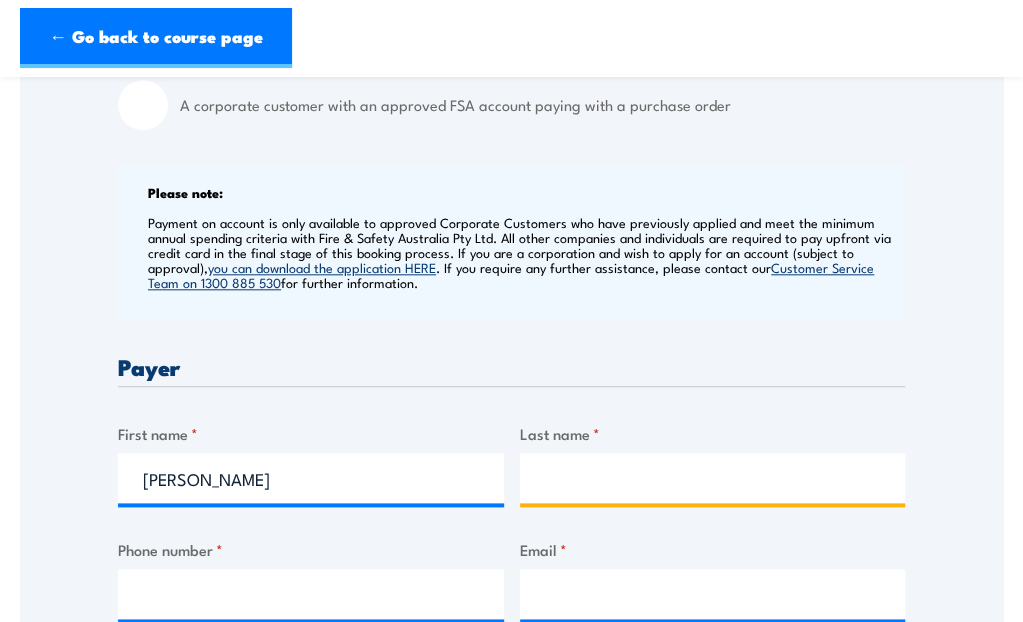 click on "Last name *" at bounding box center [713, 478] 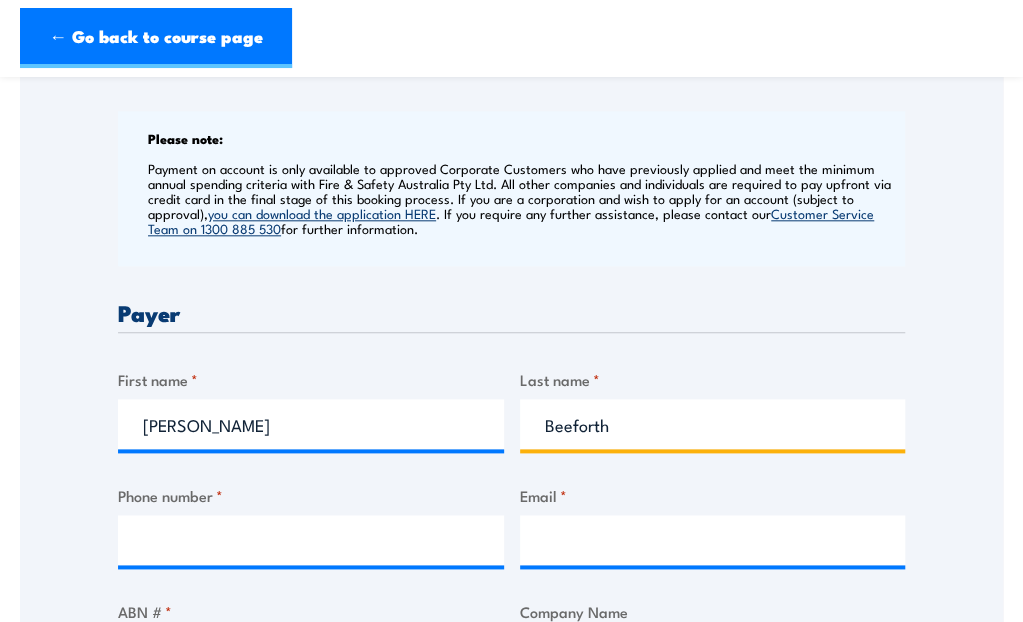 scroll, scrollTop: 800, scrollLeft: 0, axis: vertical 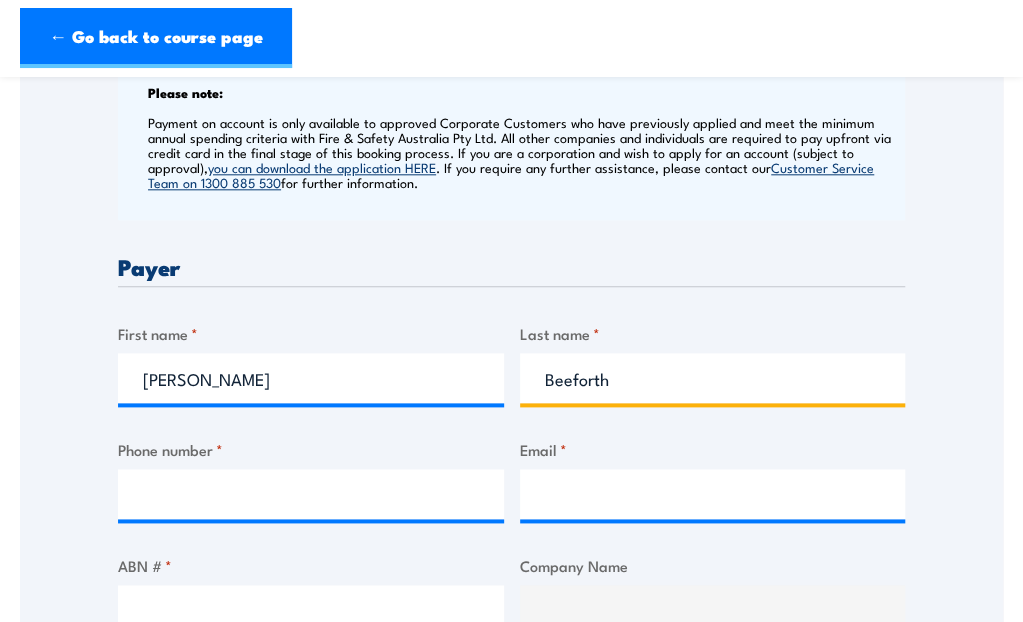 type on "Beeforth" 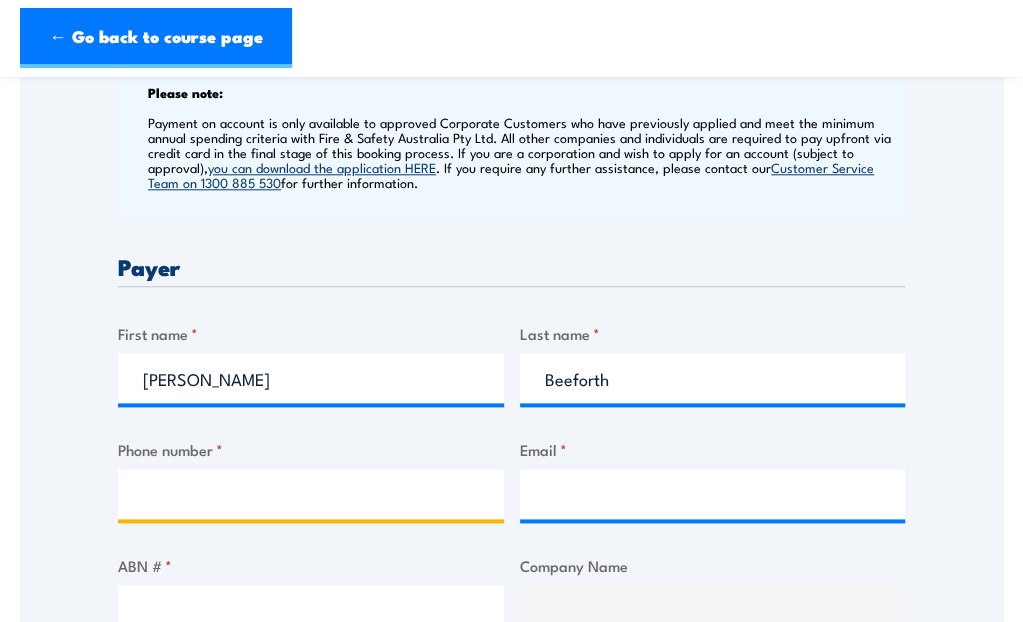 click on "Phone number *" at bounding box center [311, 494] 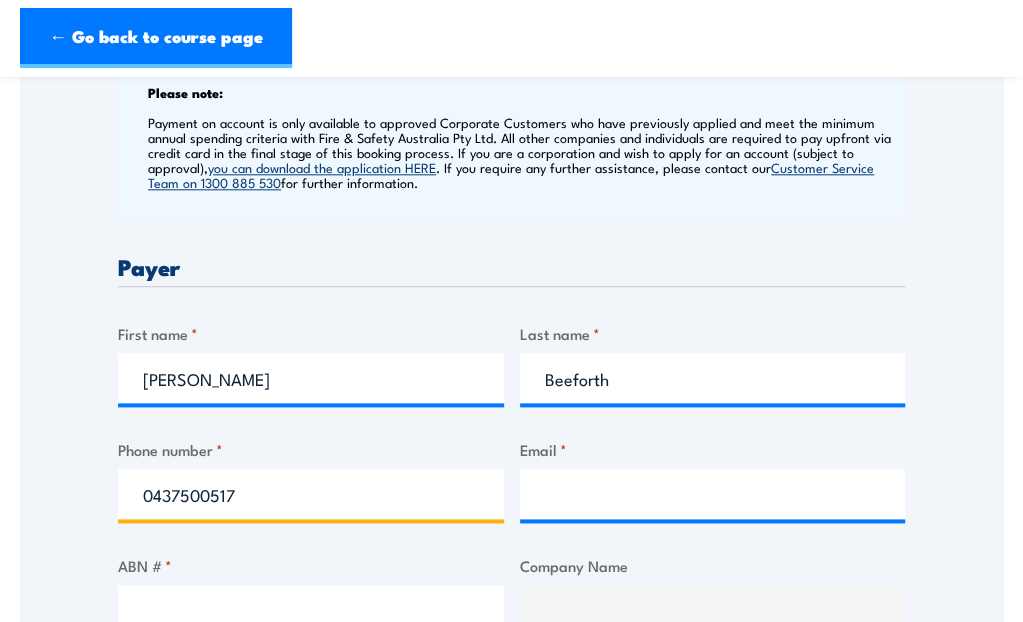 type on "0437500517" 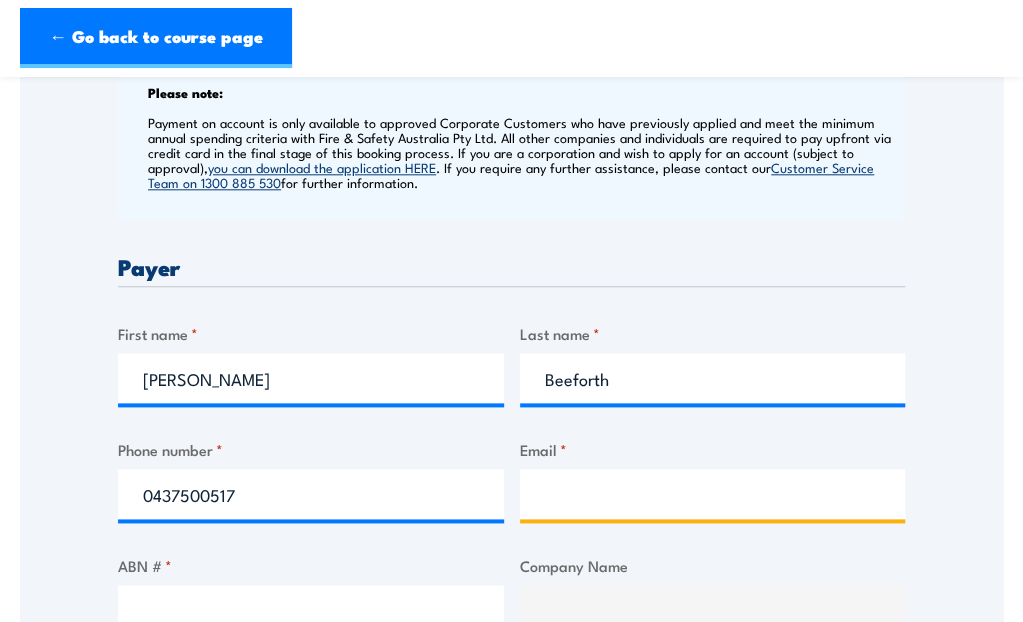 click on "Email *" at bounding box center (713, 494) 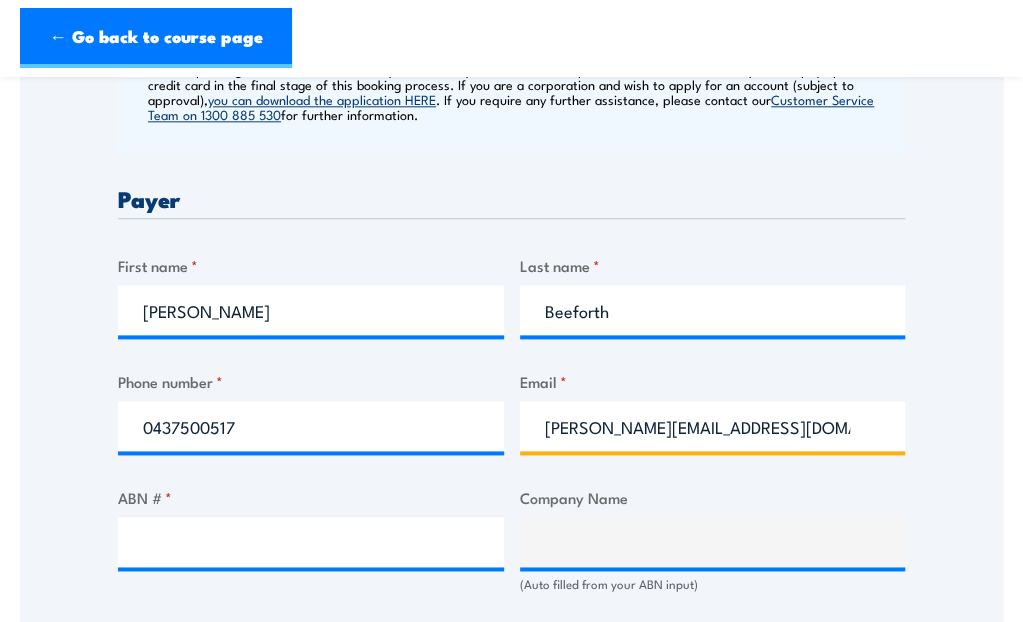 scroll, scrollTop: 900, scrollLeft: 0, axis: vertical 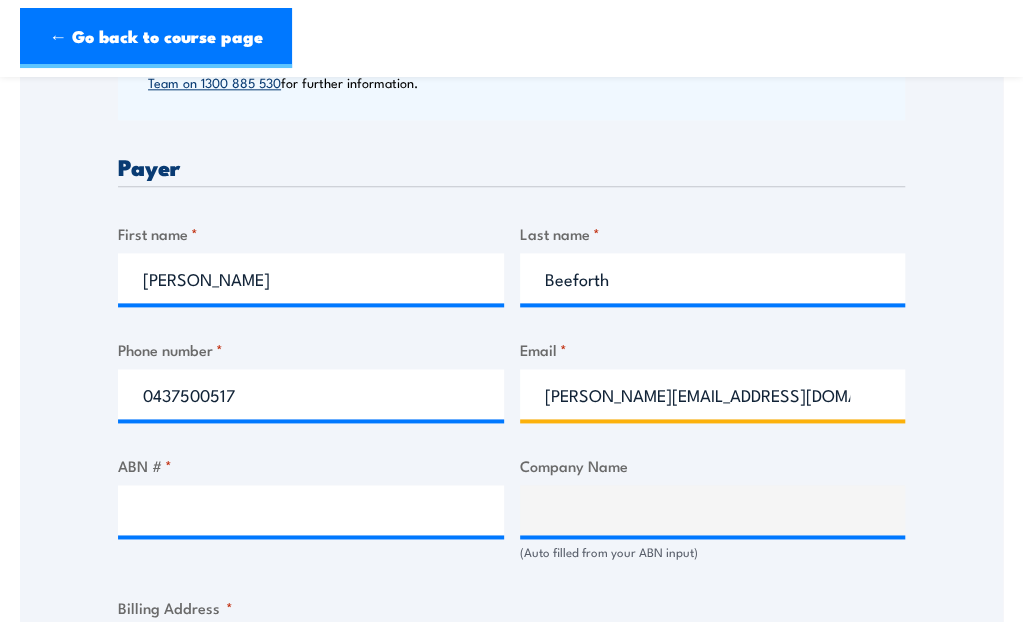 type on "nicole.beeforth@pvh.com" 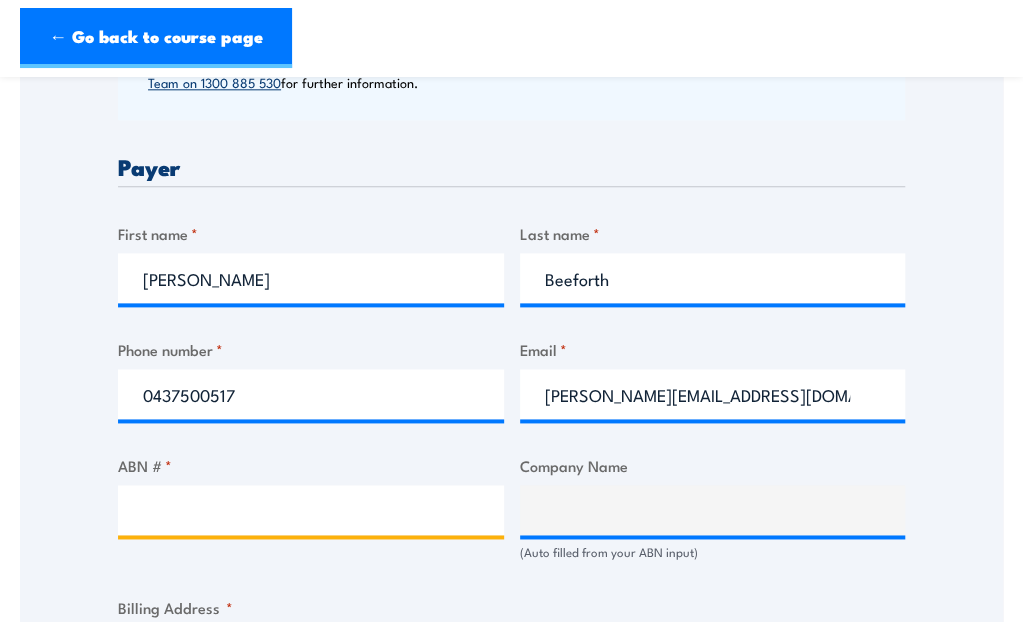 click on "ABN # *" at bounding box center [311, 510] 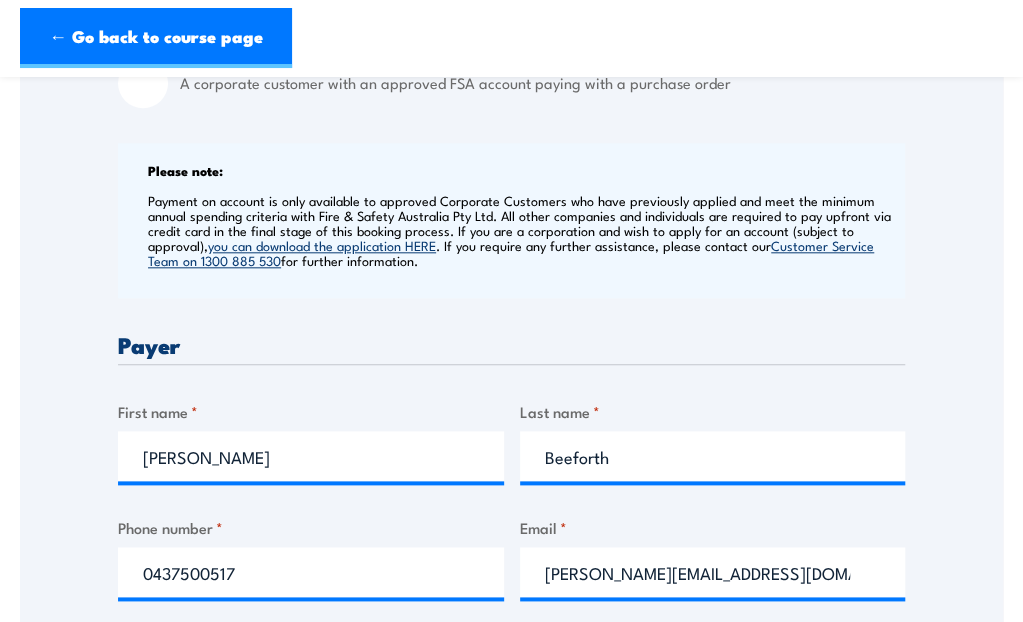 scroll, scrollTop: 500, scrollLeft: 0, axis: vertical 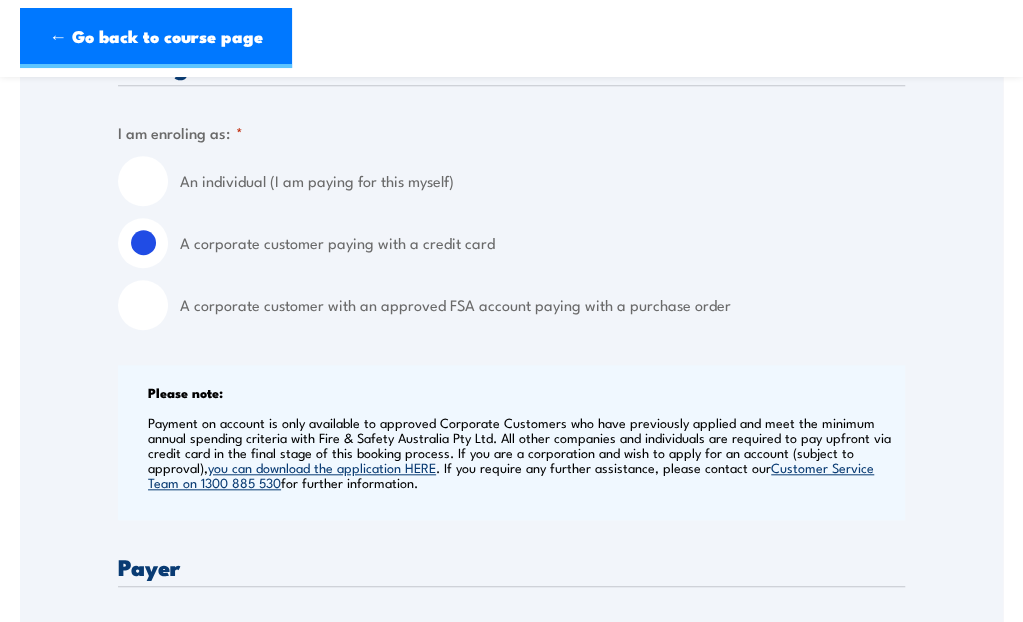 click on "An individual (I am paying for this myself)" at bounding box center (143, 181) 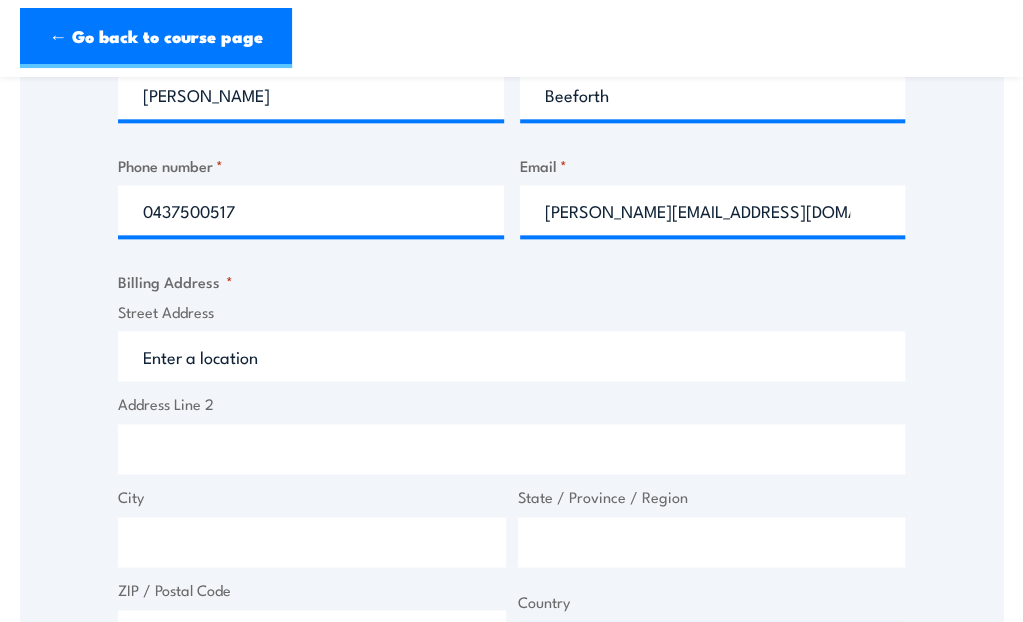 scroll, scrollTop: 900, scrollLeft: 0, axis: vertical 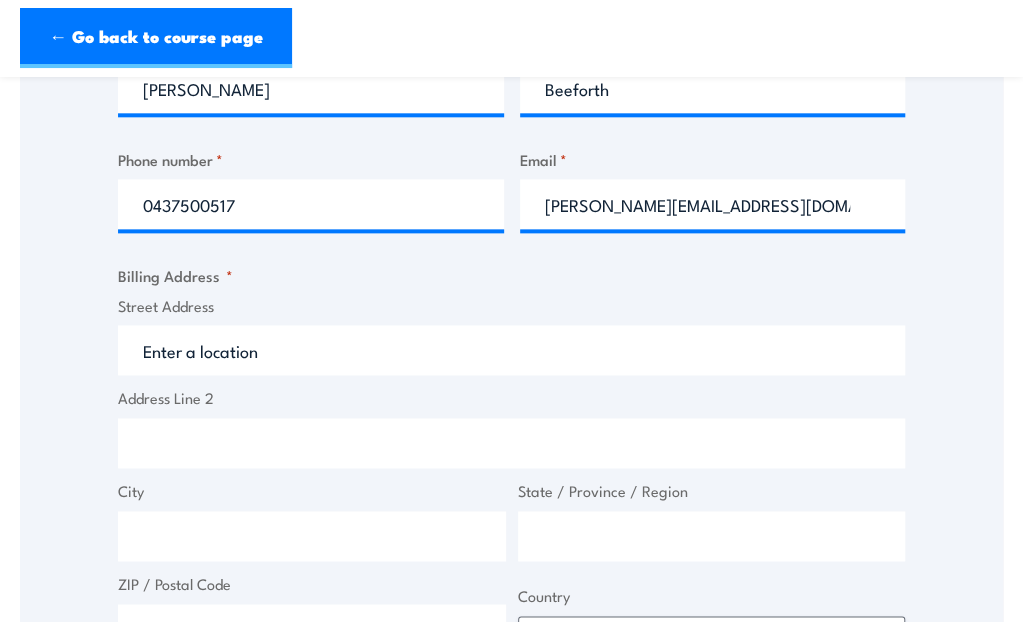 click on "Street Address" at bounding box center [511, 350] 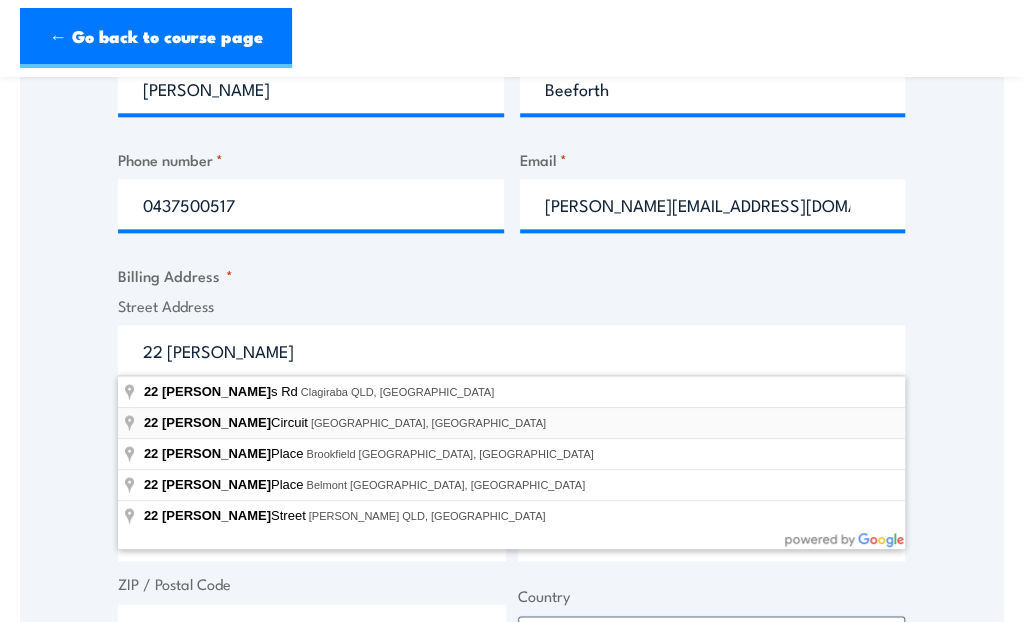 type on "22 Bellis Circuit, Botanic Ridge VIC, Australia" 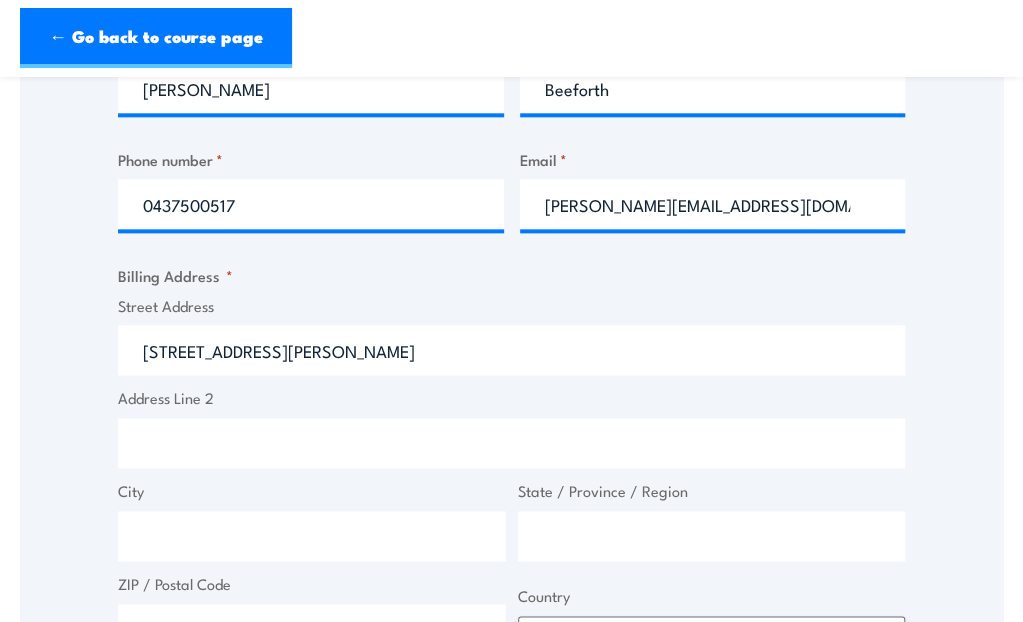 type on "22 Bellis Cct" 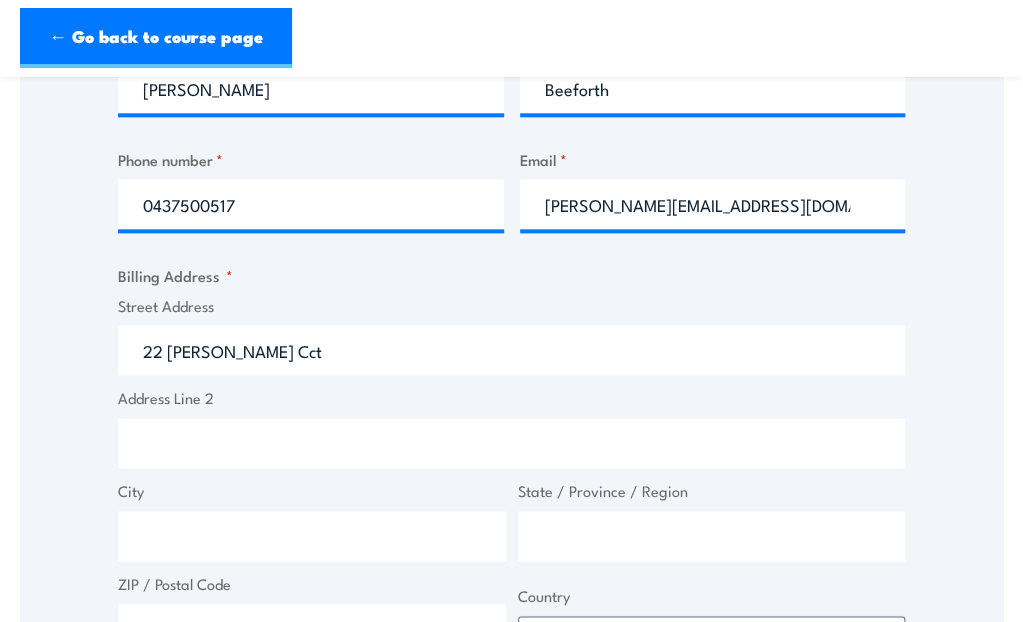 type on "Botanic Ridge" 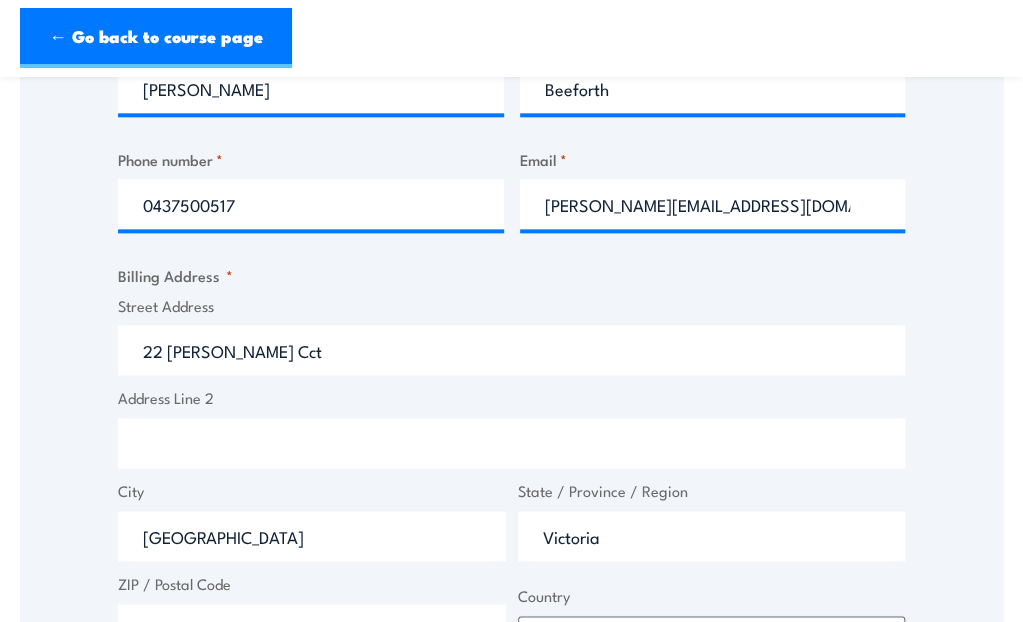 type on "3977" 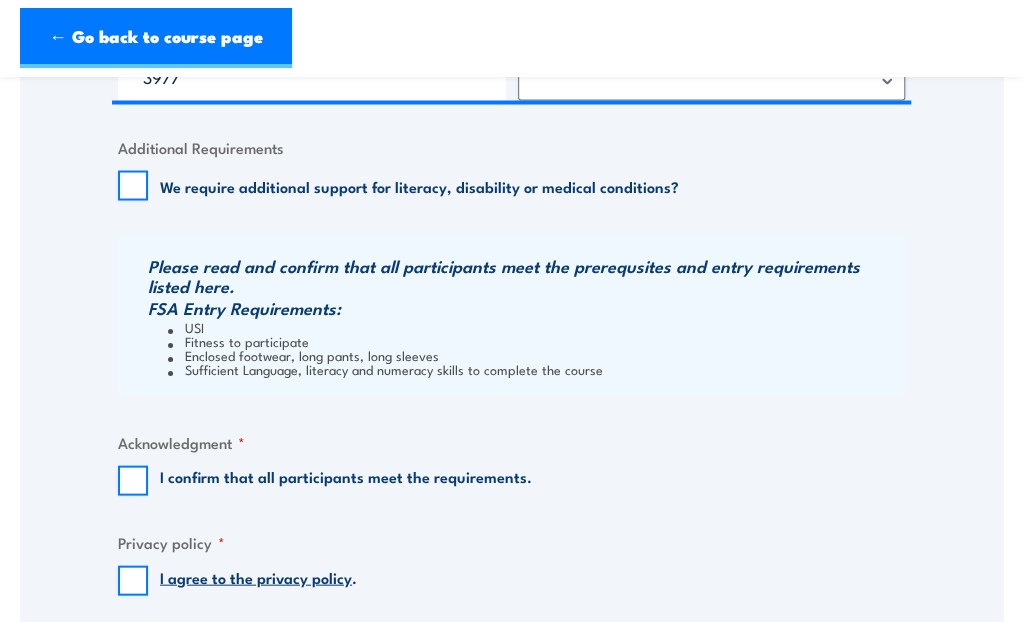 scroll, scrollTop: 1500, scrollLeft: 0, axis: vertical 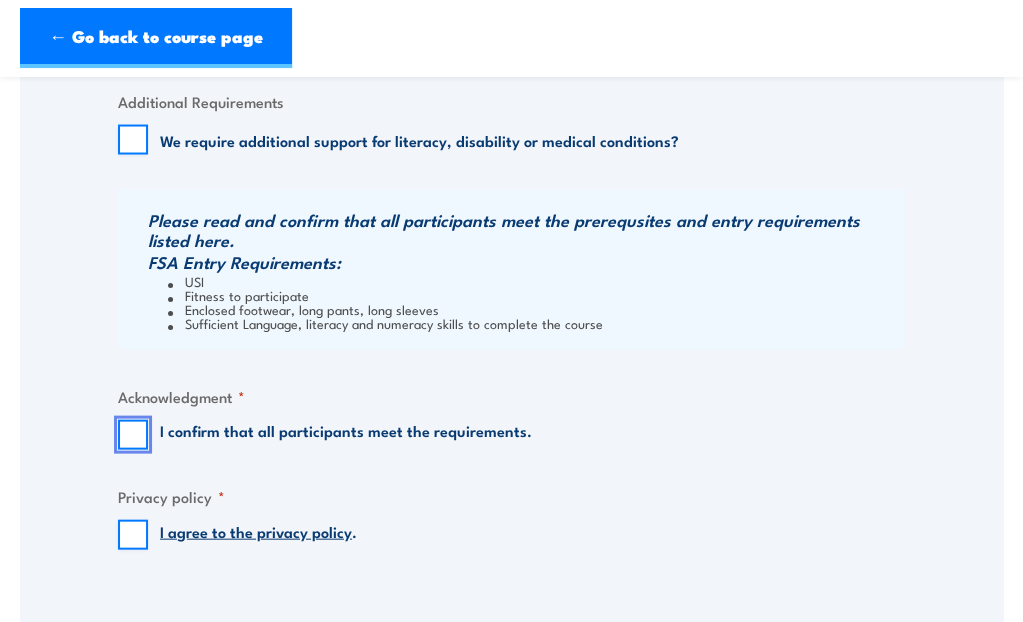 click on "I confirm that all participants meet the requirements." at bounding box center (133, 434) 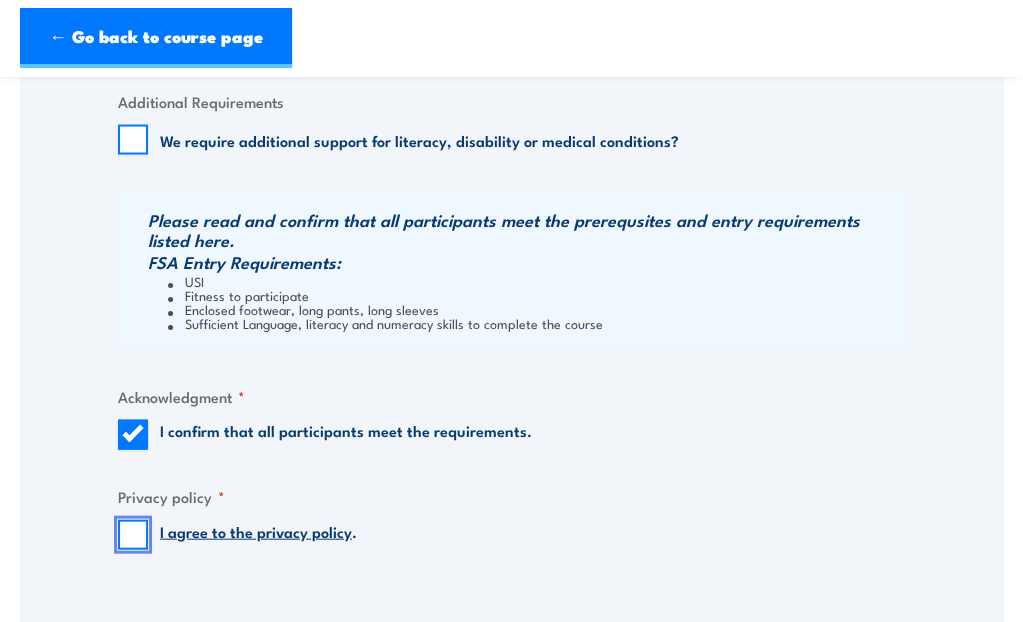 click on "I agree to the privacy policy ." at bounding box center (133, 534) 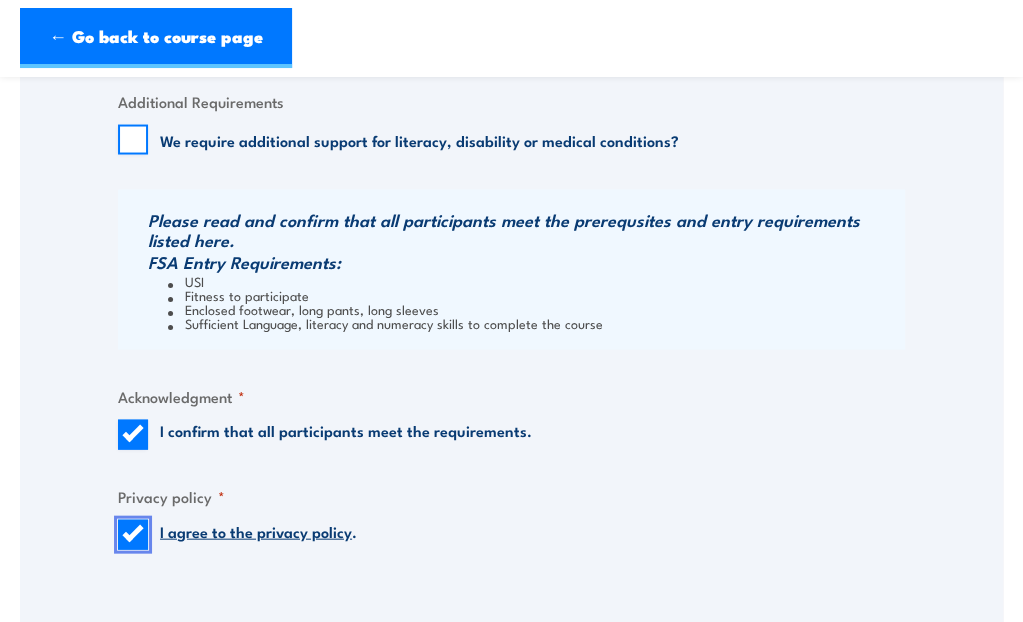 scroll, scrollTop: 1800, scrollLeft: 0, axis: vertical 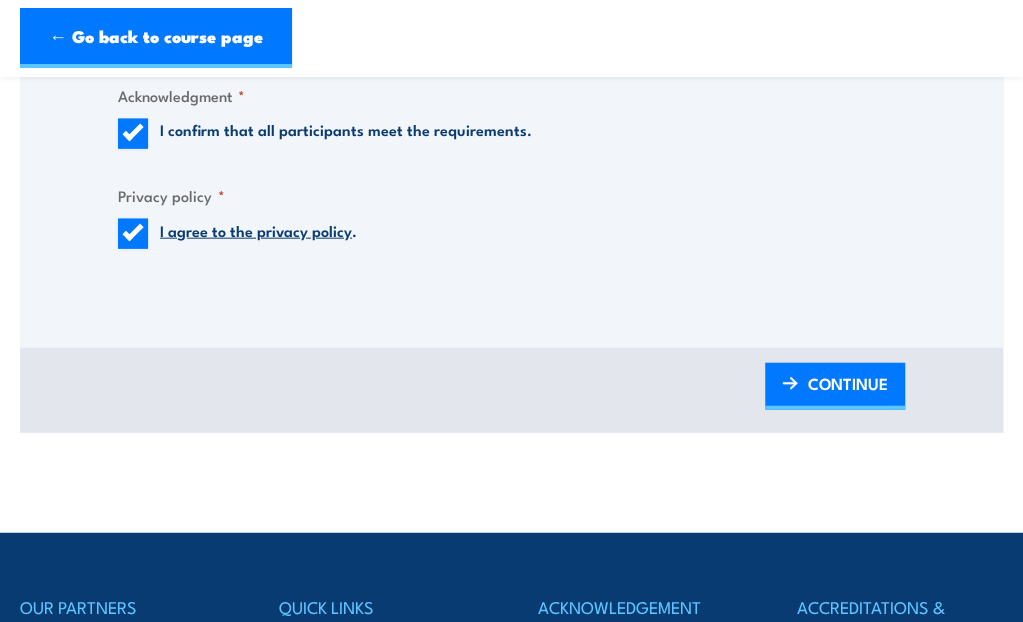 click on "CONTINUE" at bounding box center (848, 383) 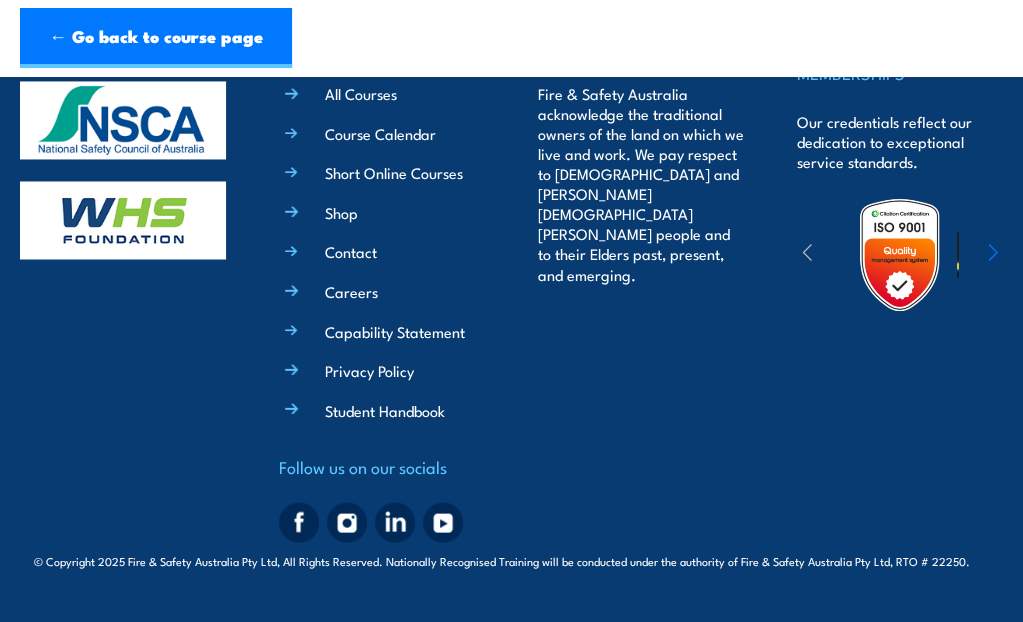 scroll, scrollTop: 1254, scrollLeft: 0, axis: vertical 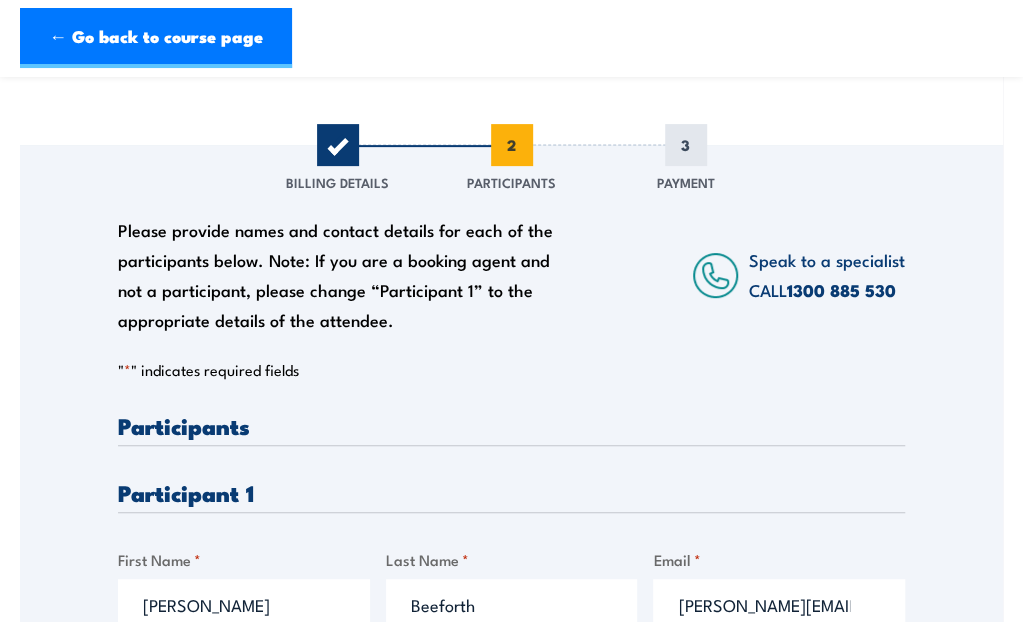 click on "Participant 1" at bounding box center [511, 492] 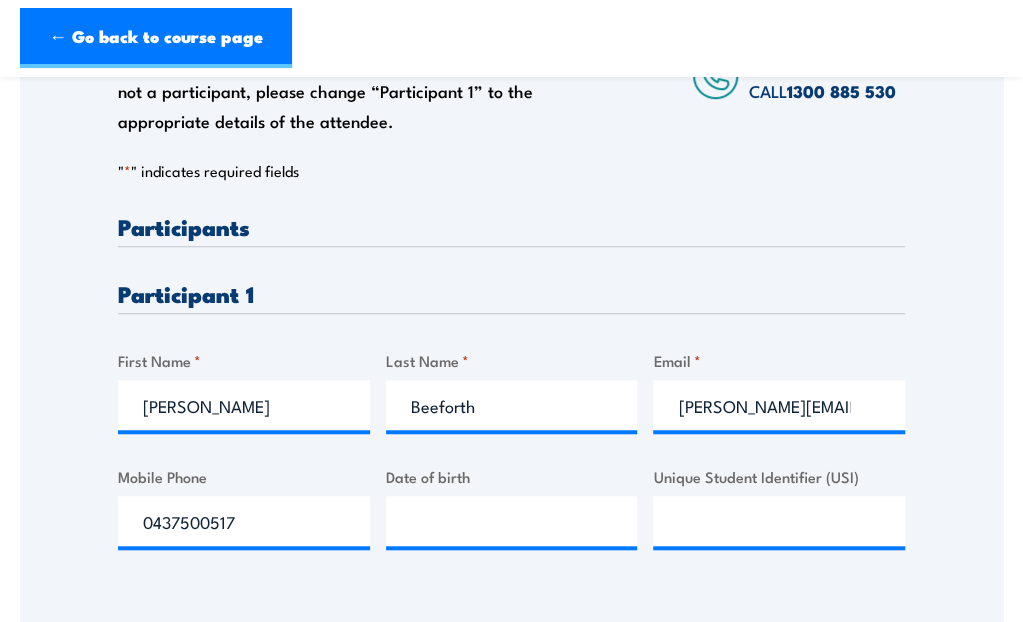 scroll, scrollTop: 400, scrollLeft: 0, axis: vertical 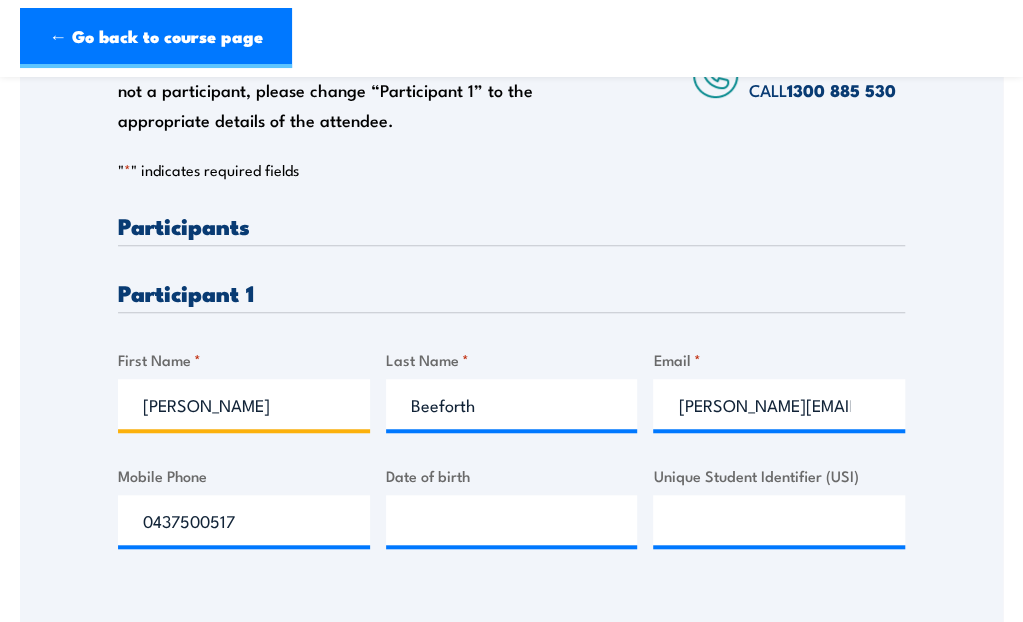 click on "Nicole" at bounding box center (244, 404) 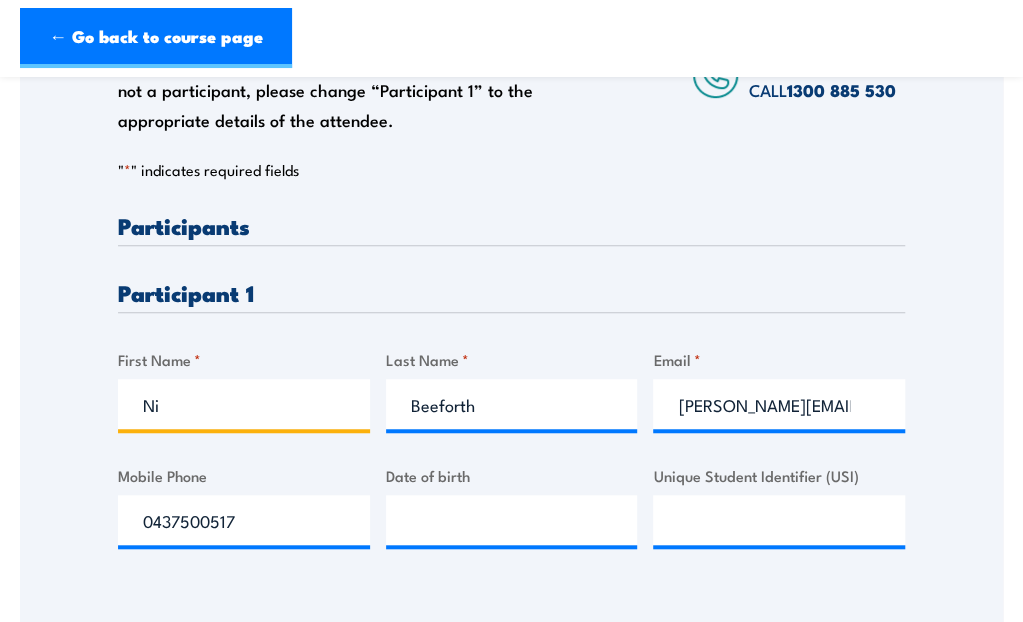 type on "N" 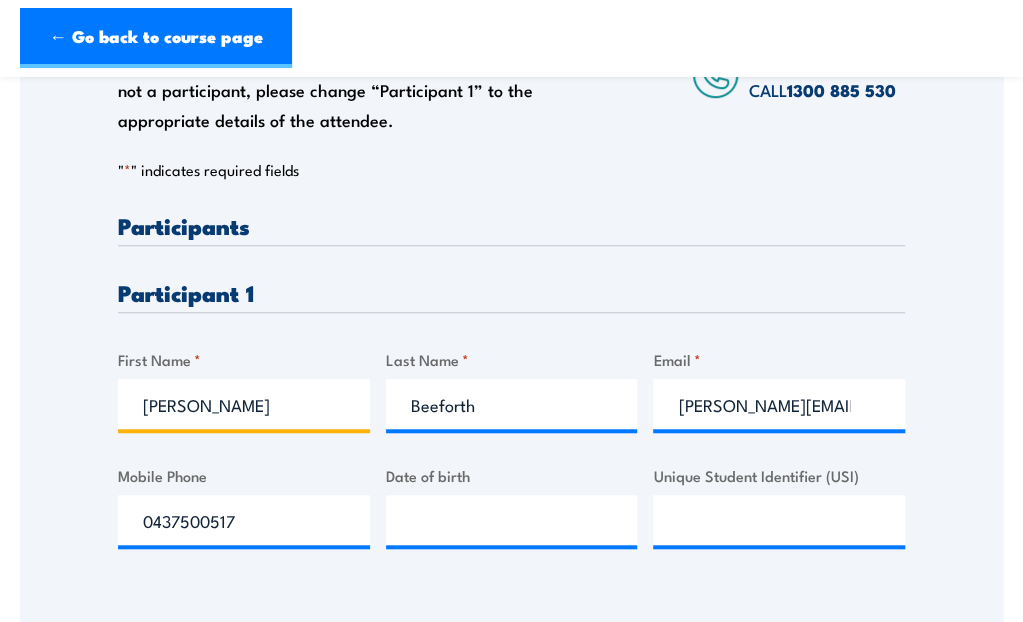type on "Lewis" 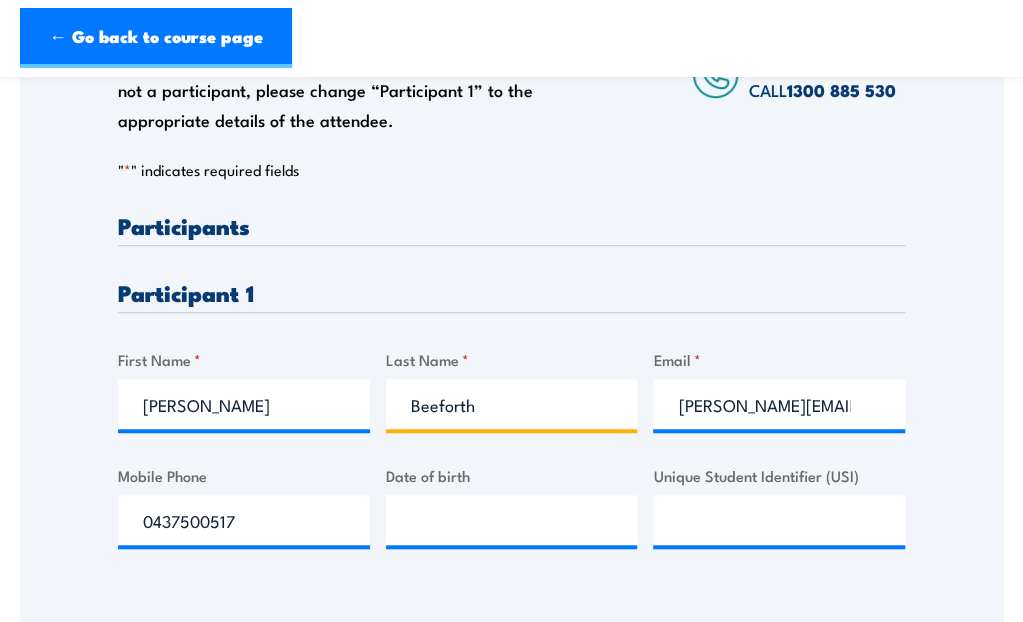 click on "Beeforth" at bounding box center [512, 404] 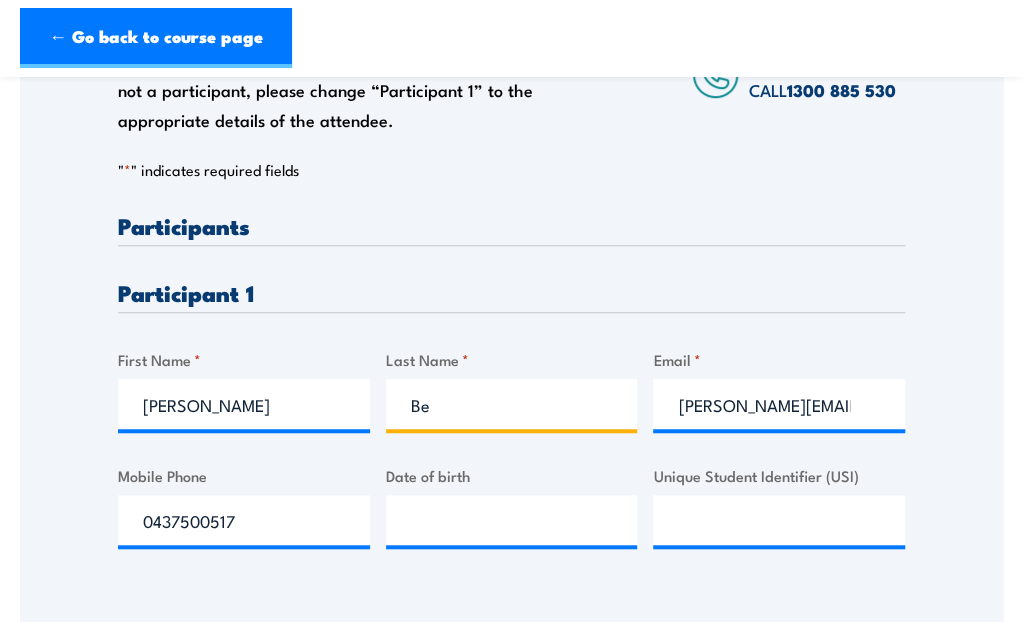 type on "B" 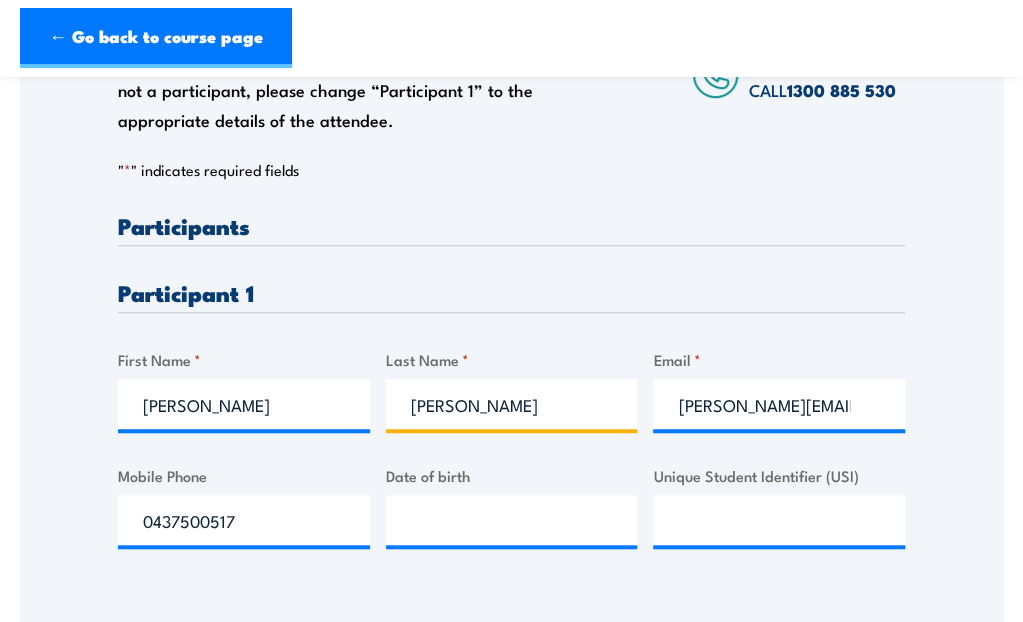 type on "Murphy" 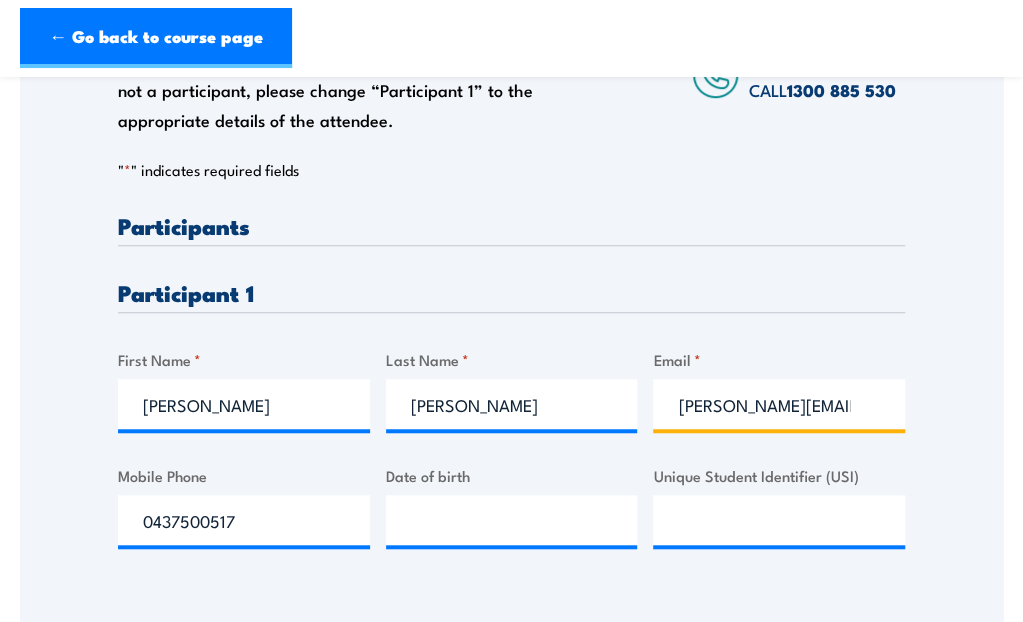 click on "nicole.beeforth@pvh.com" at bounding box center [779, 404] 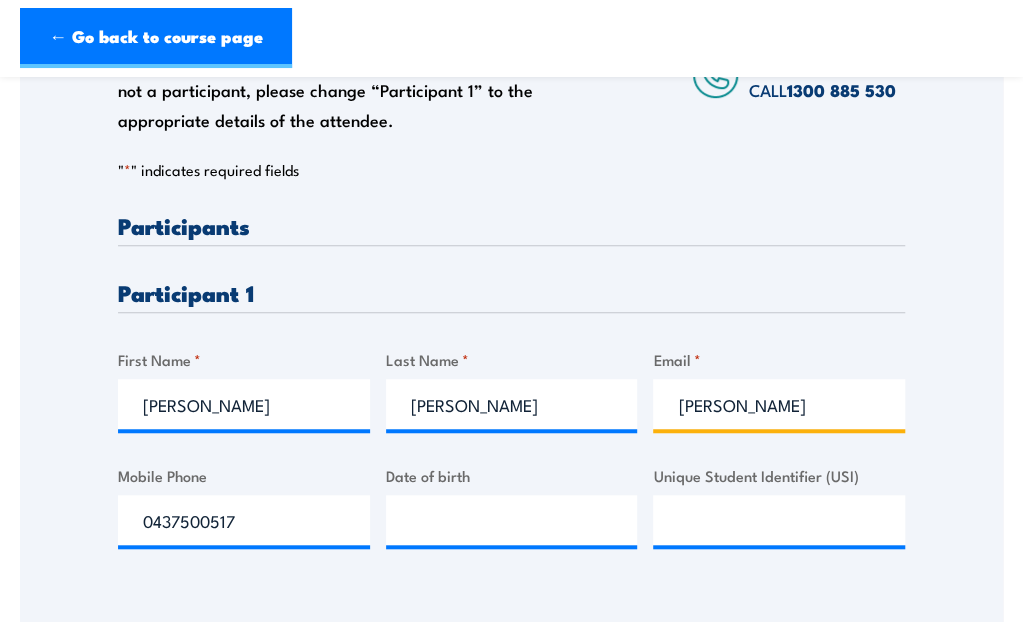 scroll, scrollTop: 0, scrollLeft: 0, axis: both 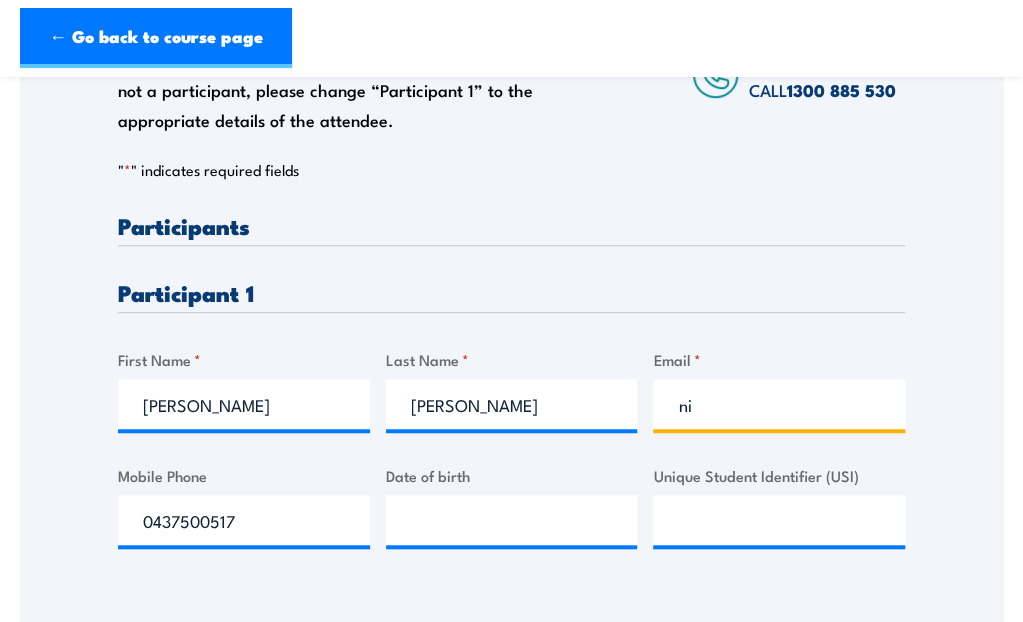 type on "n" 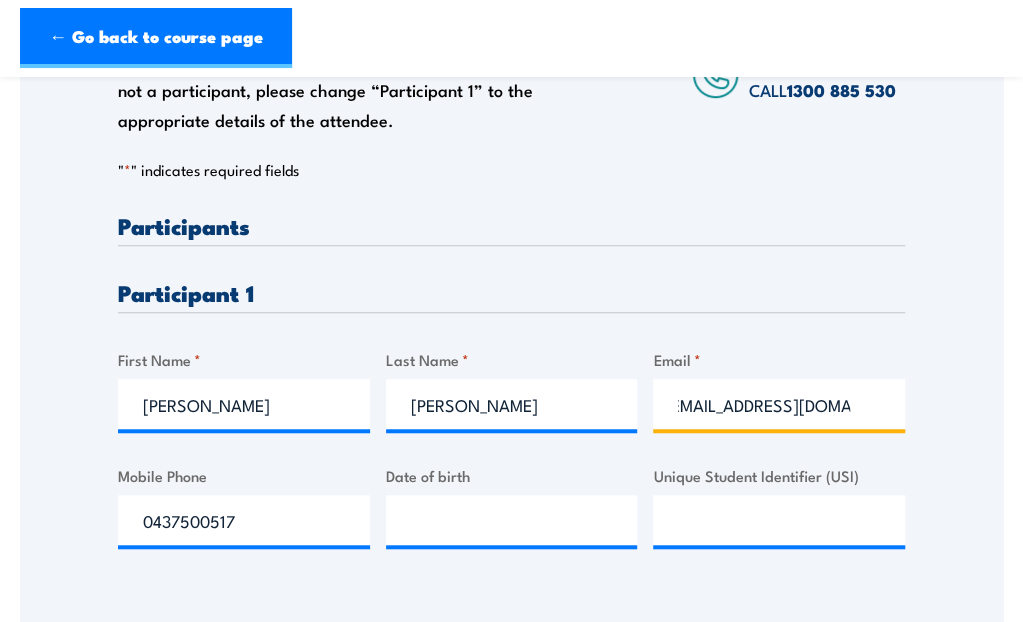 scroll, scrollTop: 0, scrollLeft: 28, axis: horizontal 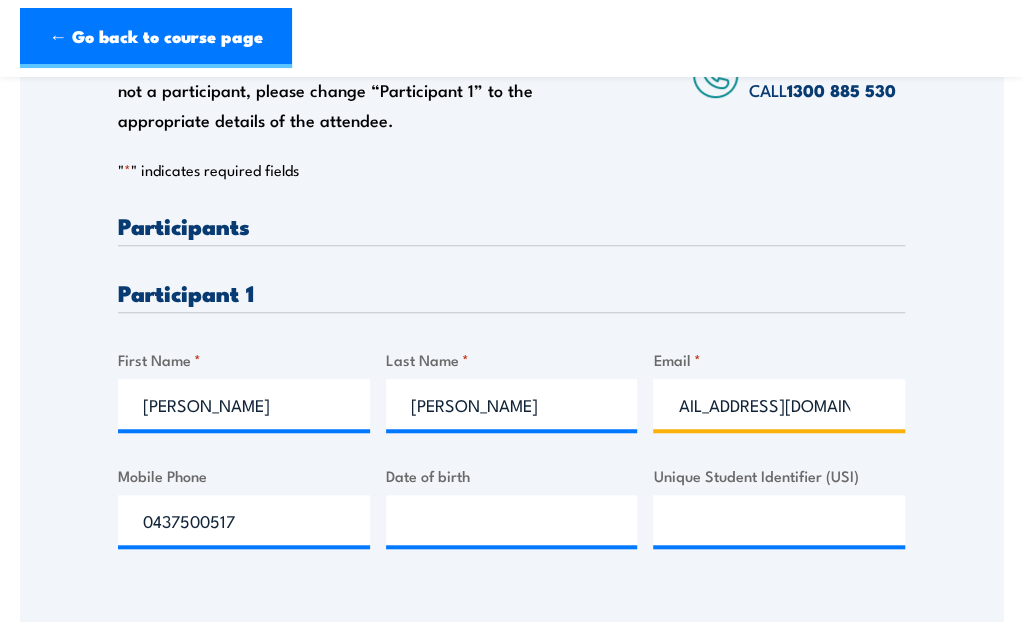 type on "itslewismurphy@gmail.com" 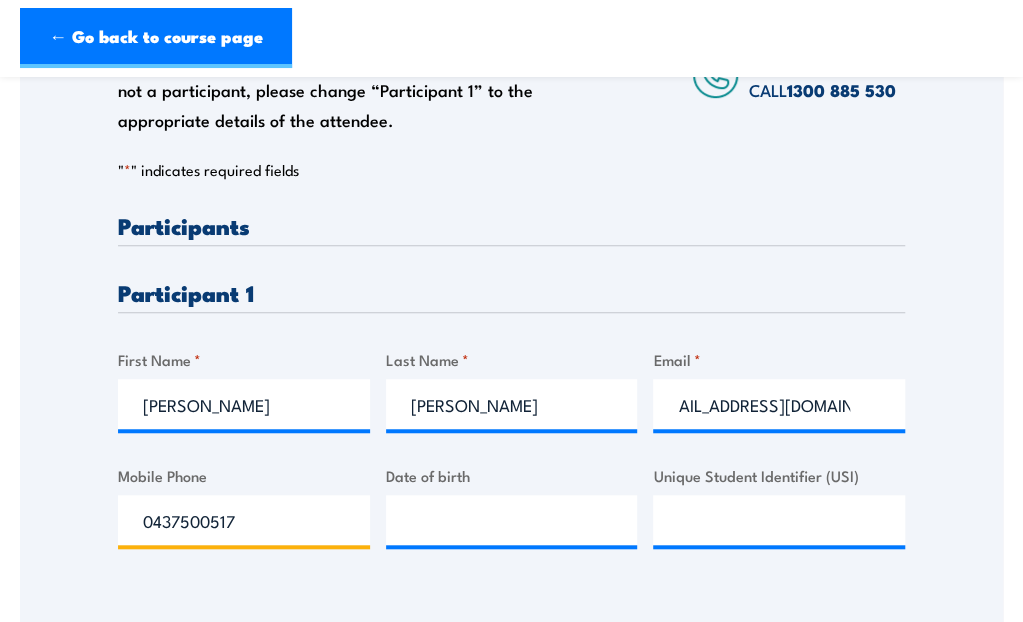 click on "0437500517" at bounding box center [244, 520] 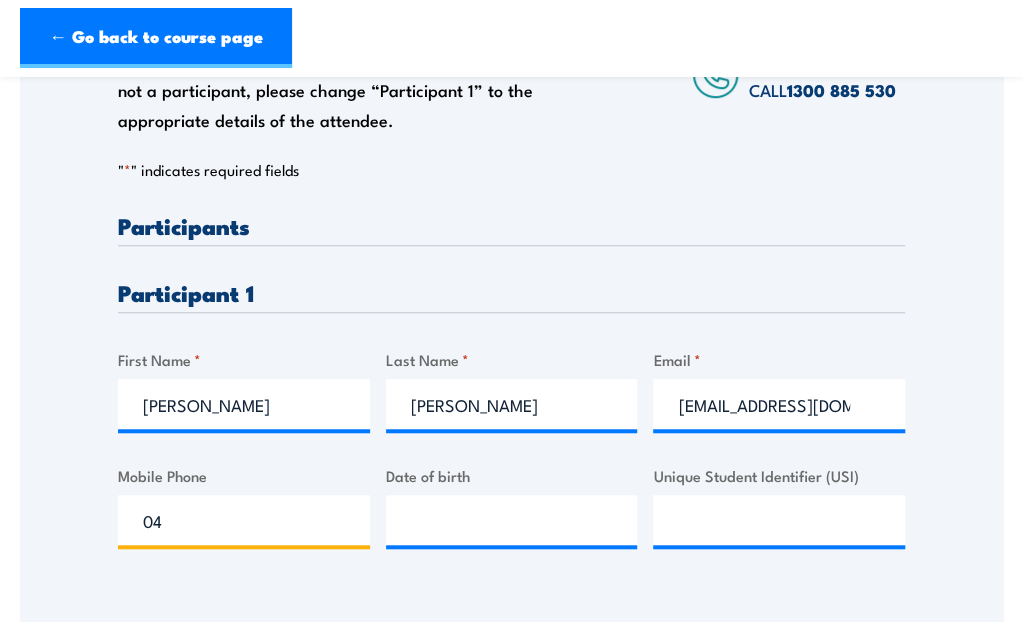 type on "0" 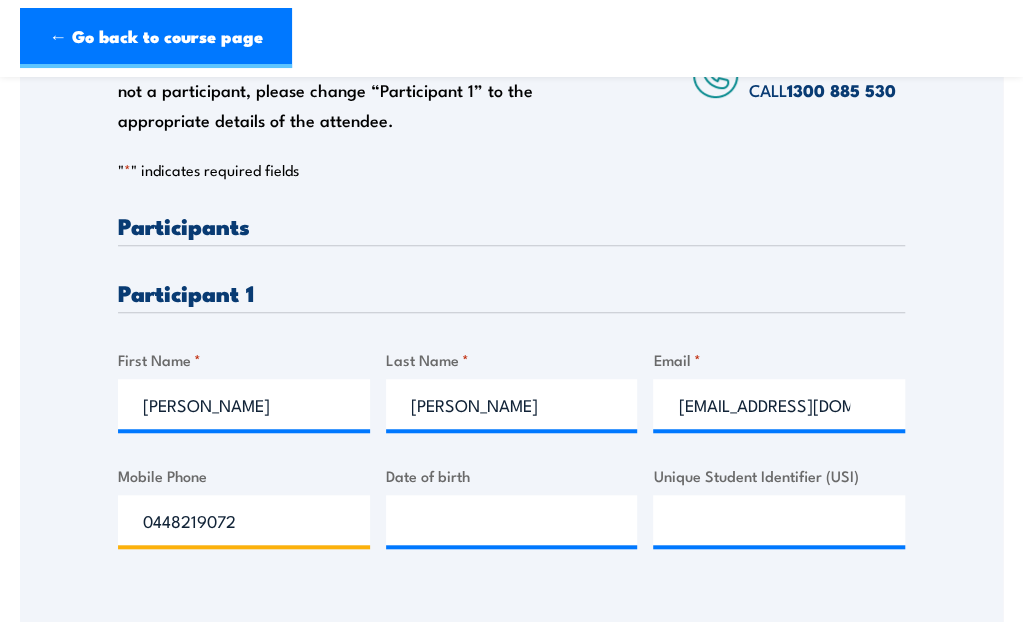 type on "0448219072" 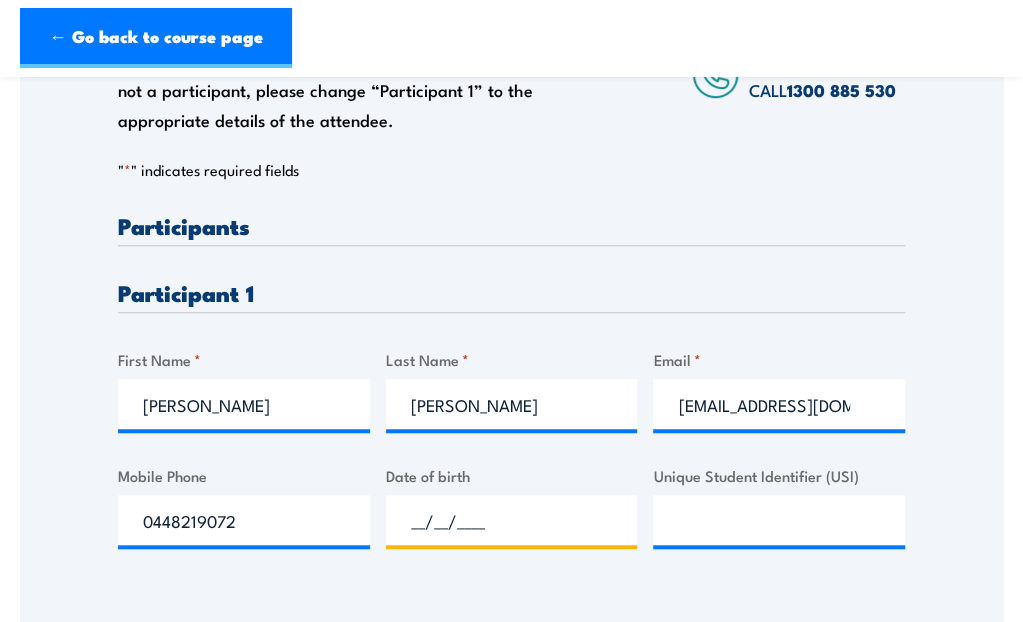 click on "__/__/____" at bounding box center [512, 520] 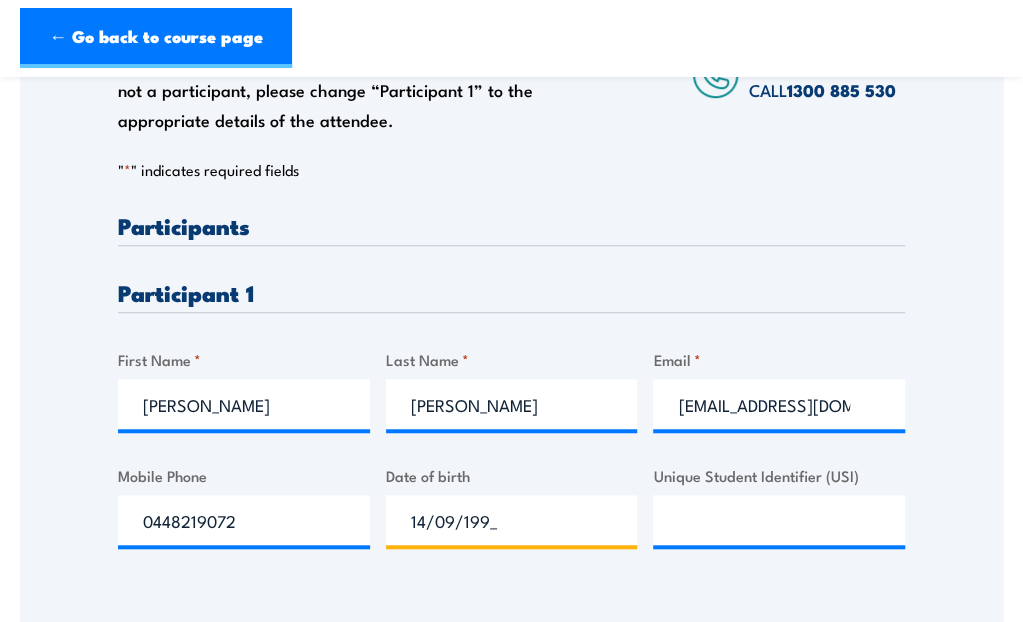 type on "14/09/1996" 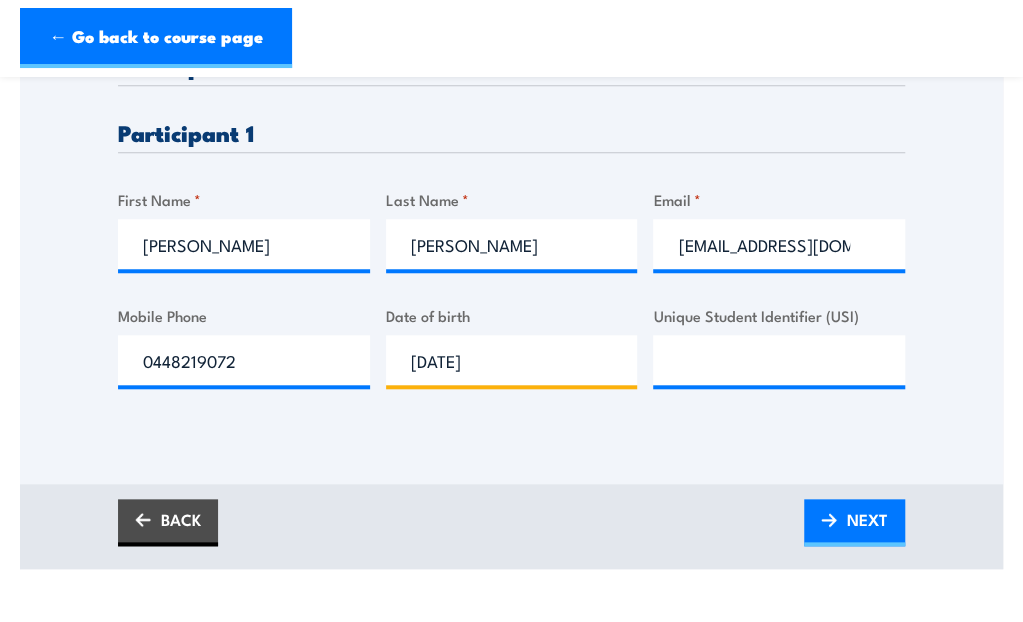 scroll, scrollTop: 600, scrollLeft: 0, axis: vertical 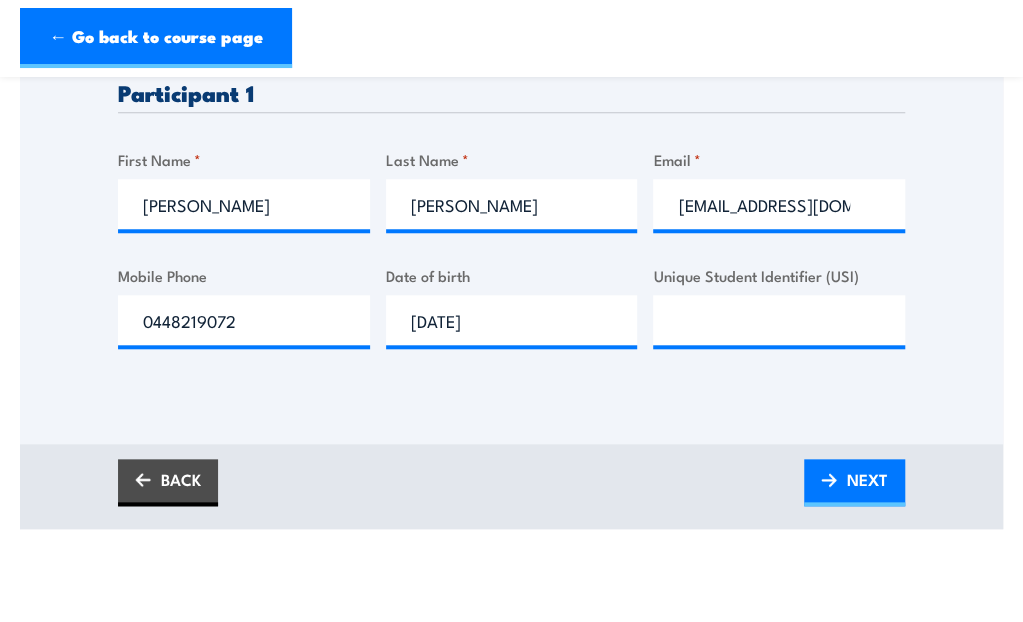 click on "NEXT" at bounding box center [854, 482] 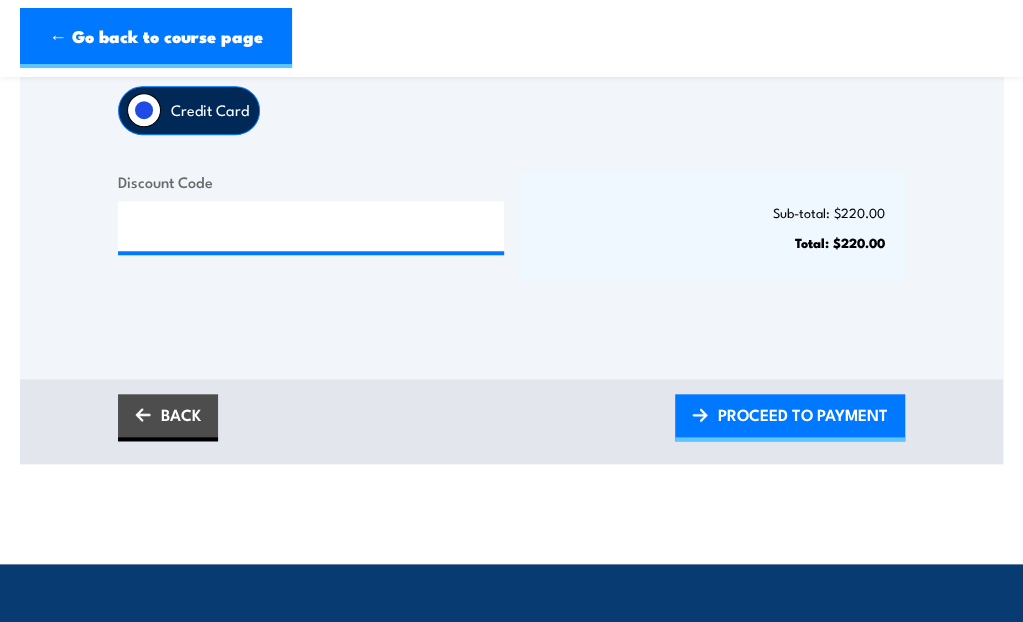 scroll, scrollTop: 402, scrollLeft: 0, axis: vertical 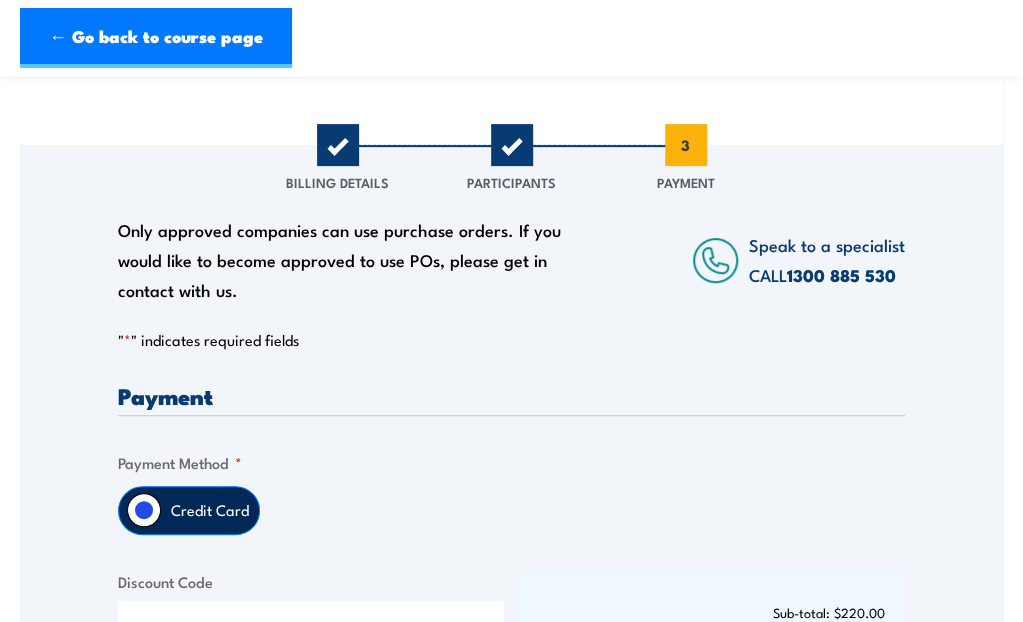 click on "Credit Card" at bounding box center [210, 510] 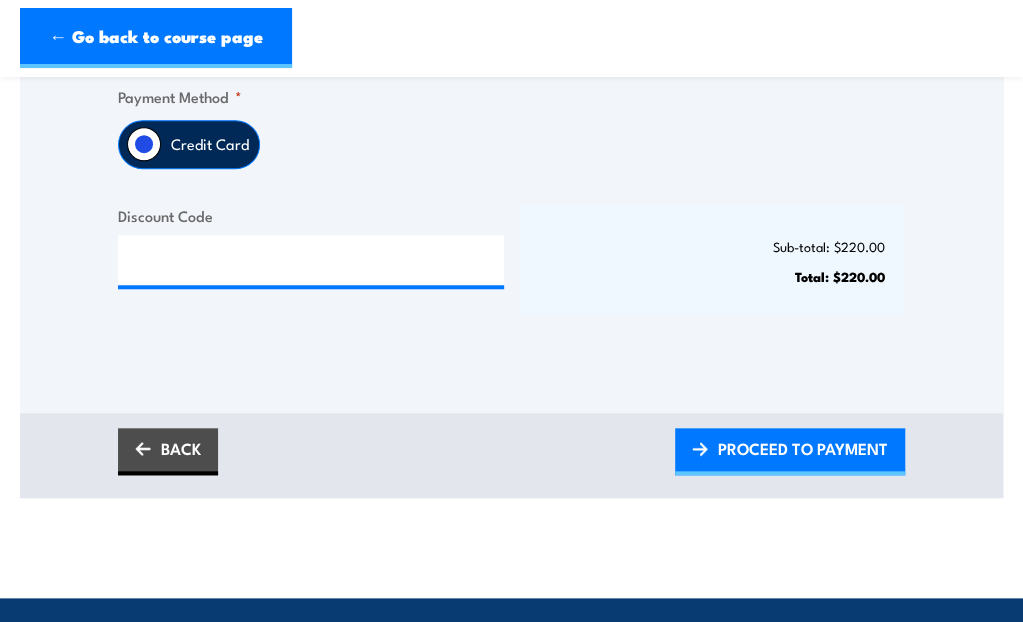 scroll, scrollTop: 600, scrollLeft: 0, axis: vertical 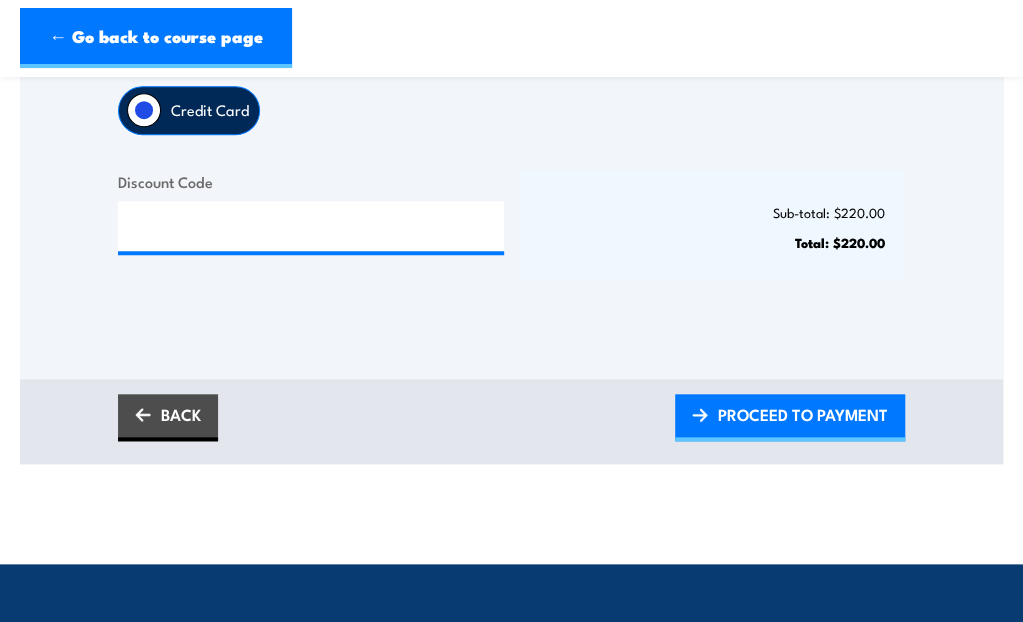 click on "PROCEED TO PAYMENT" at bounding box center [803, 414] 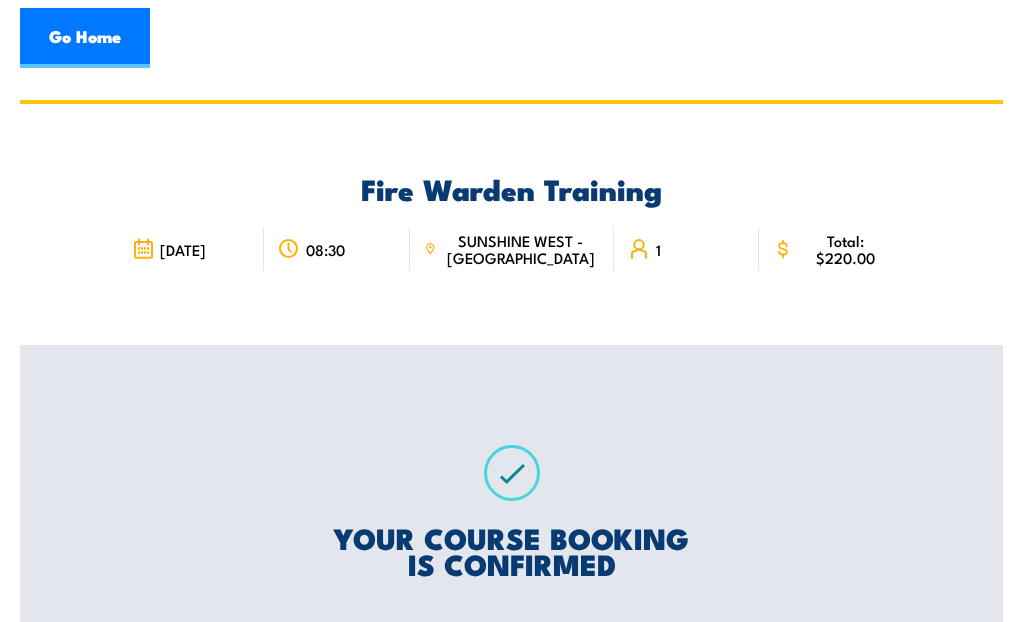 scroll, scrollTop: 0, scrollLeft: 0, axis: both 